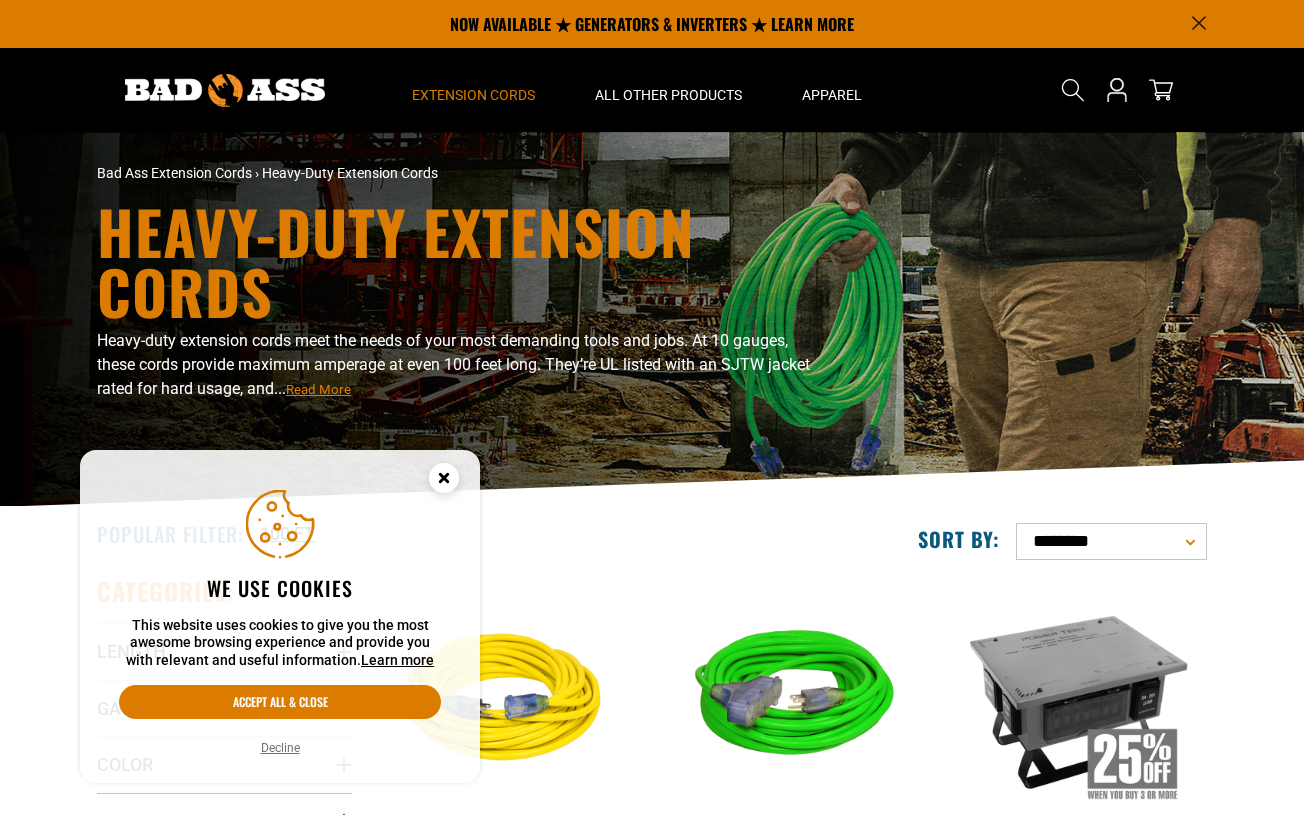 scroll, scrollTop: 0, scrollLeft: 0, axis: both 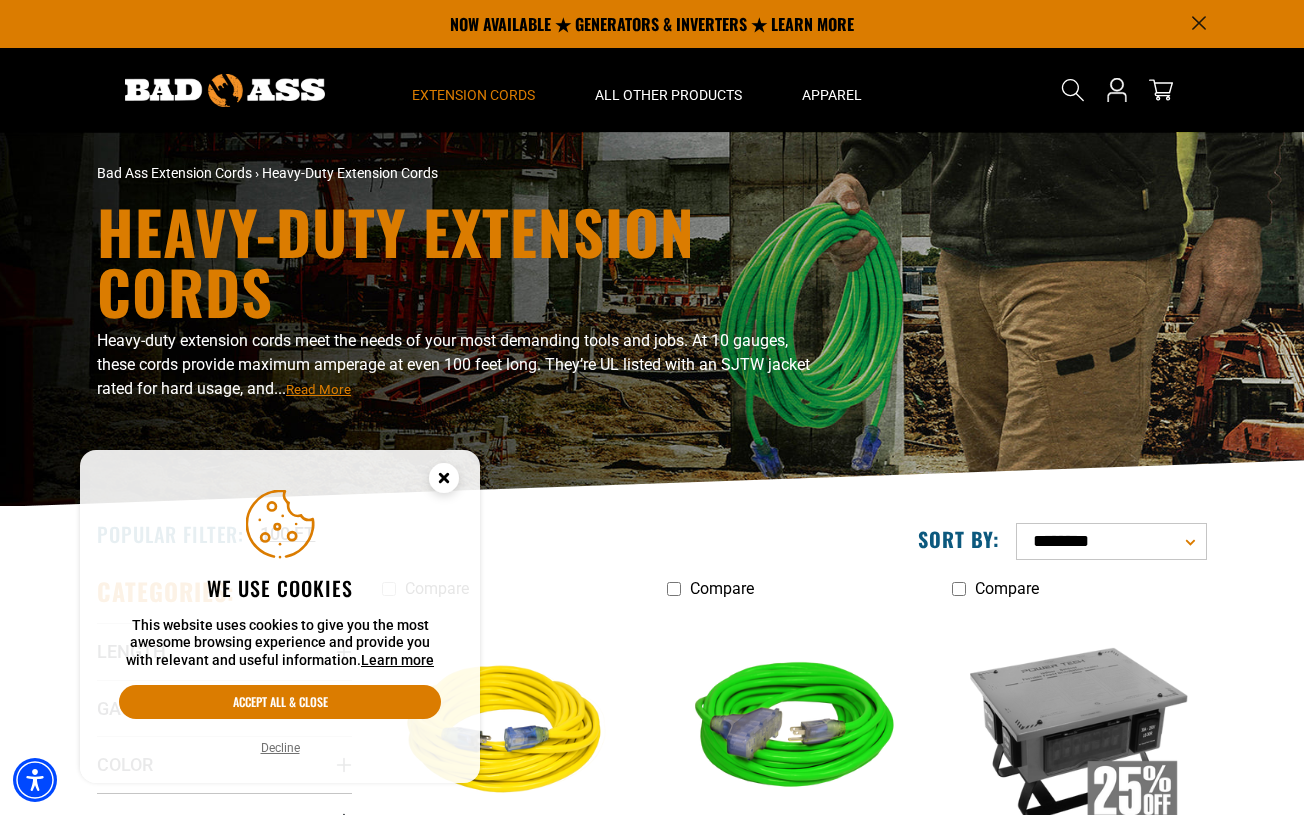 click on "Read More" at bounding box center [318, 389] 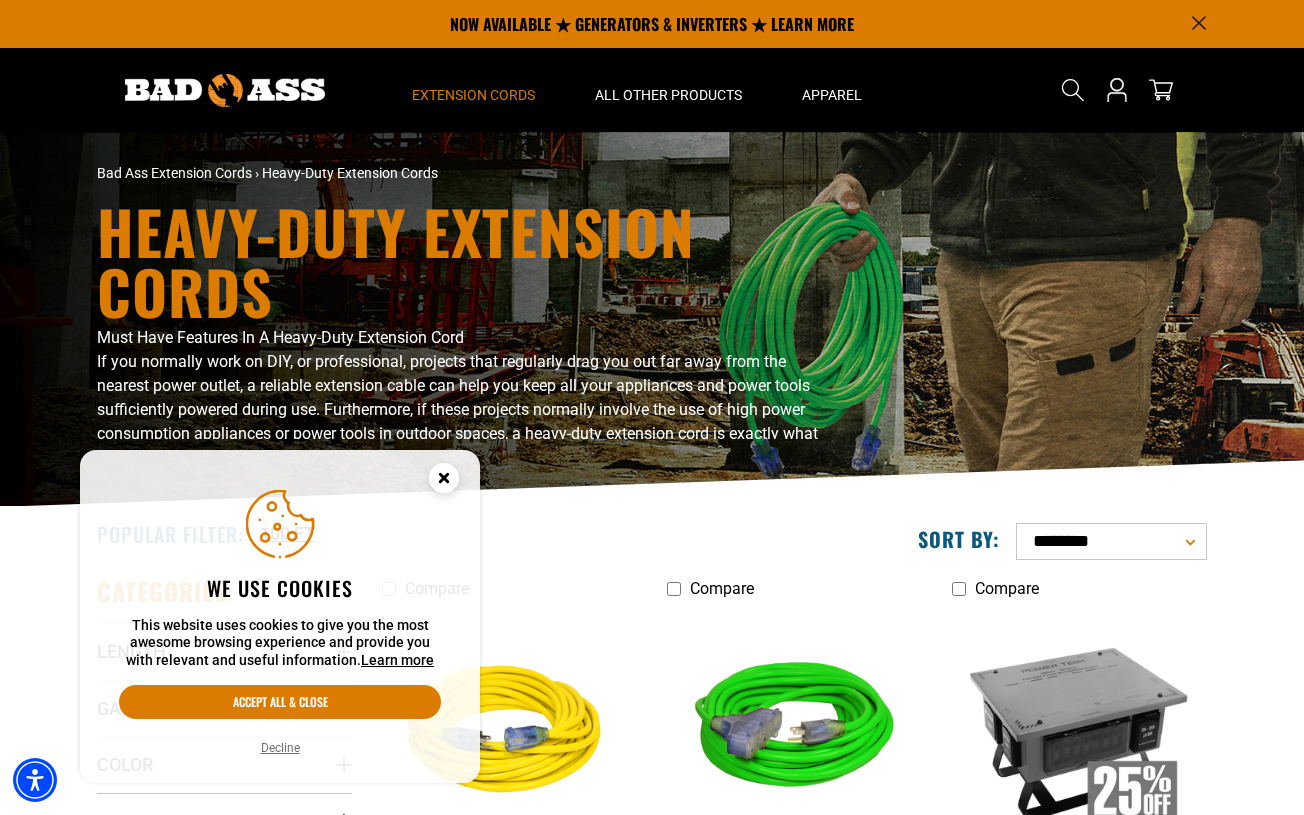 scroll, scrollTop: 100, scrollLeft: 0, axis: vertical 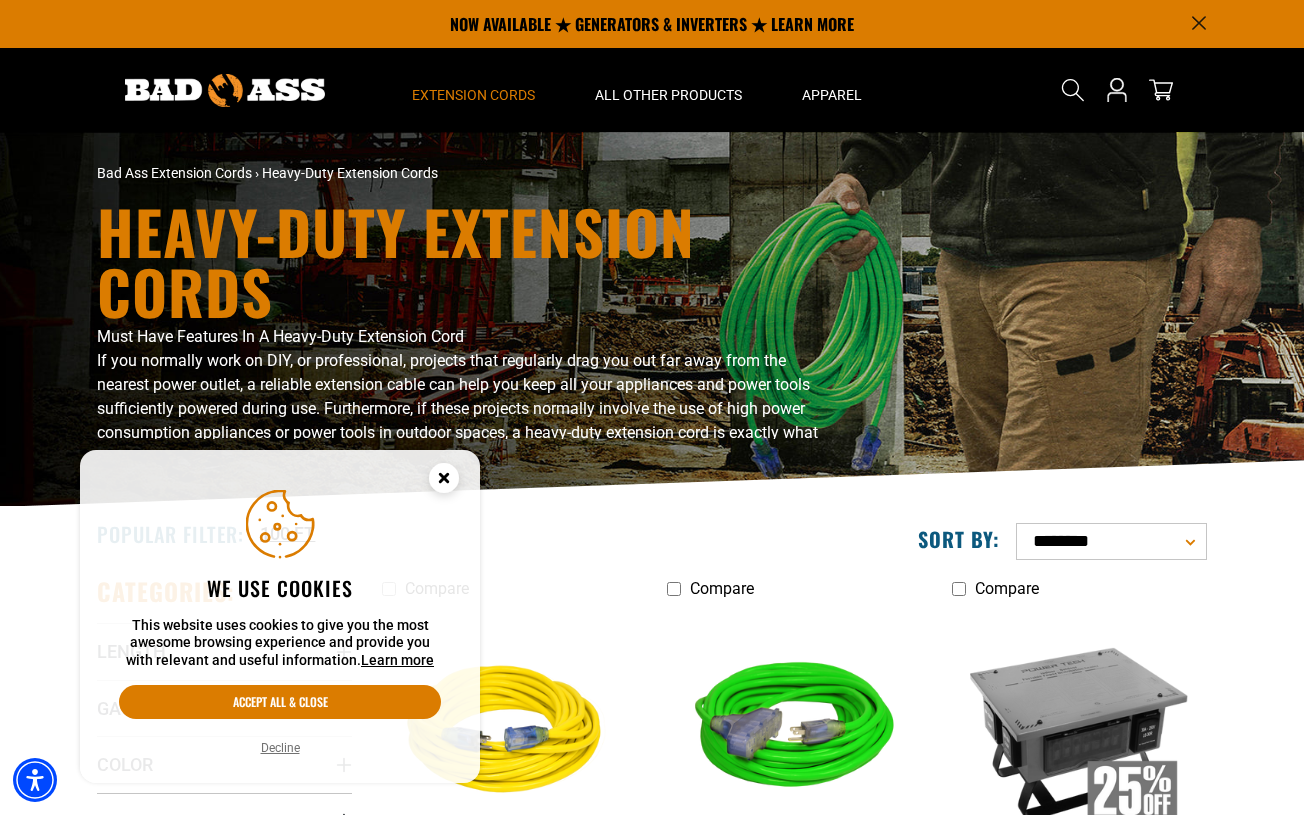 click 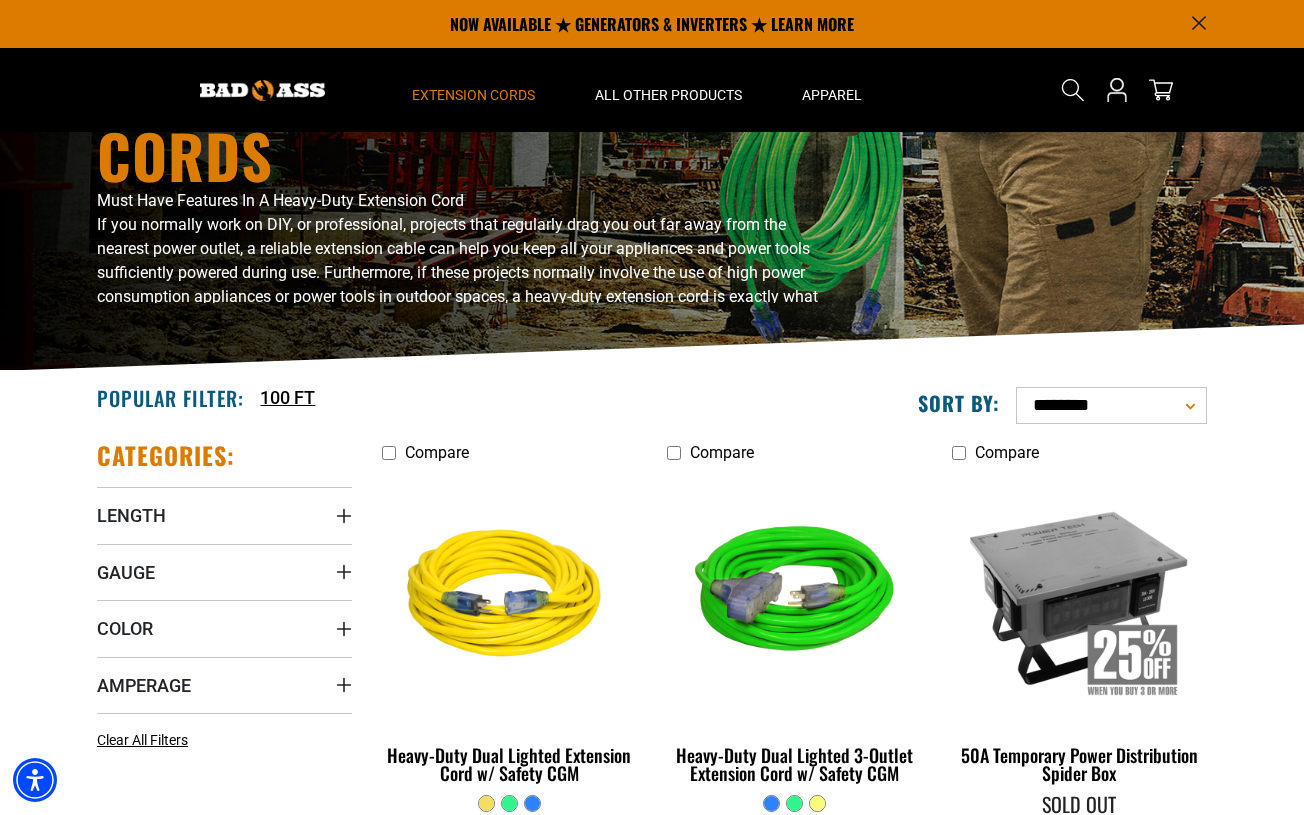 scroll, scrollTop: 100, scrollLeft: 0, axis: vertical 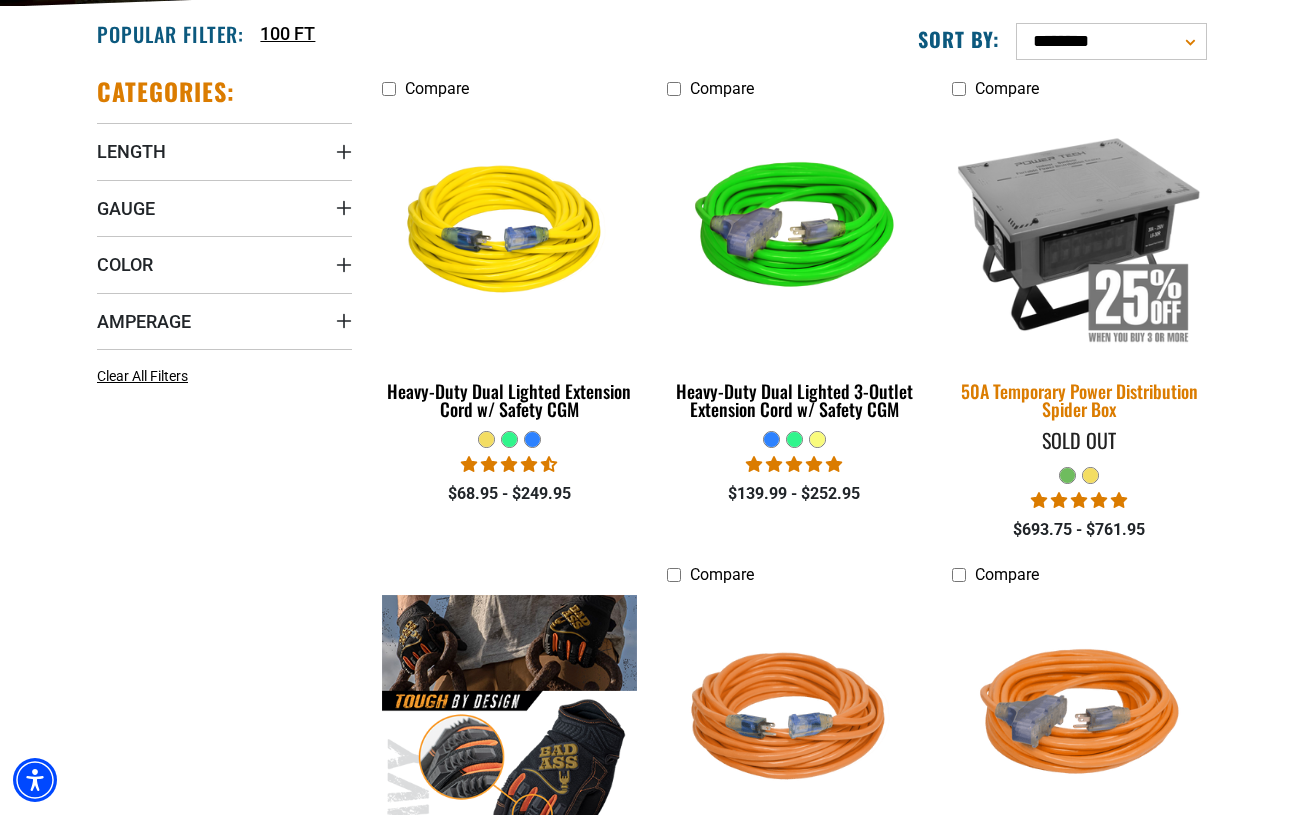 click at bounding box center (1079, 233) 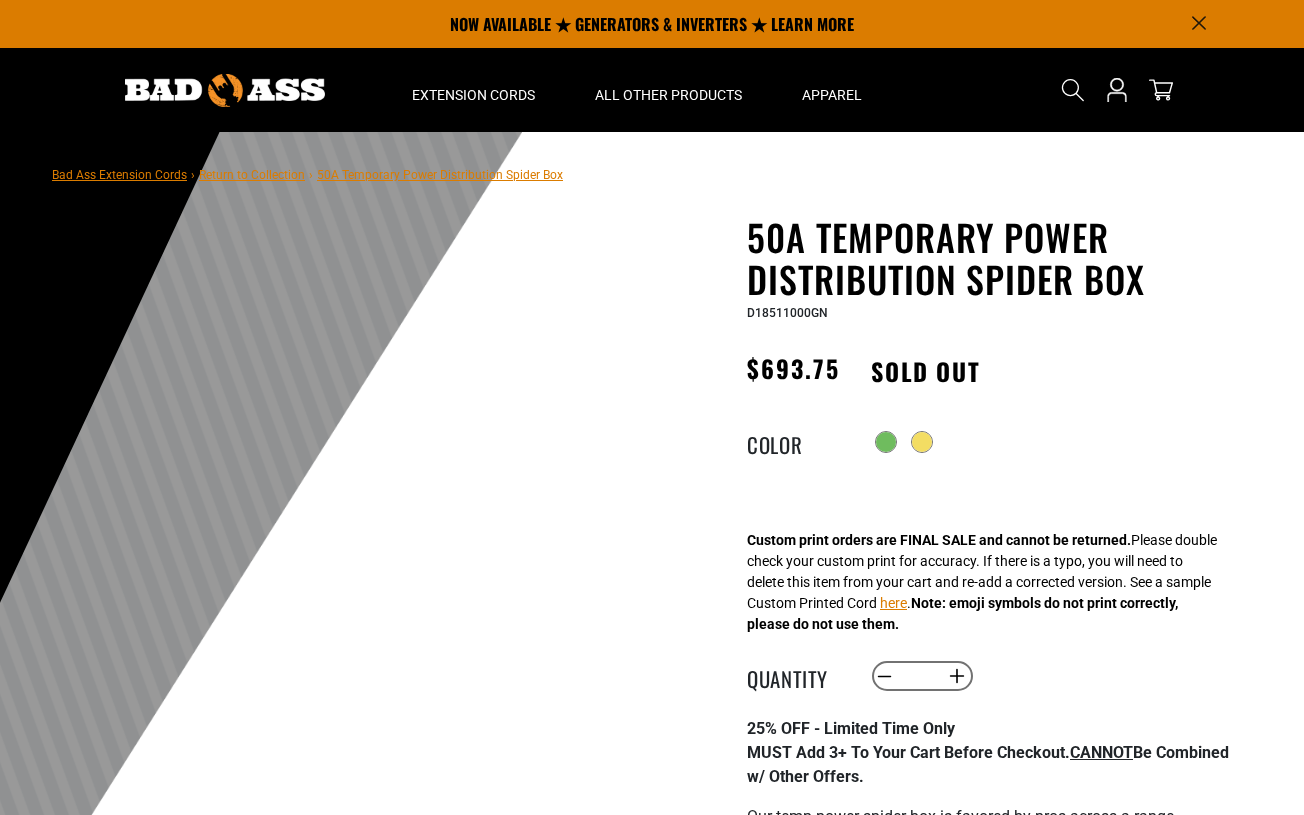 scroll, scrollTop: 0, scrollLeft: 0, axis: both 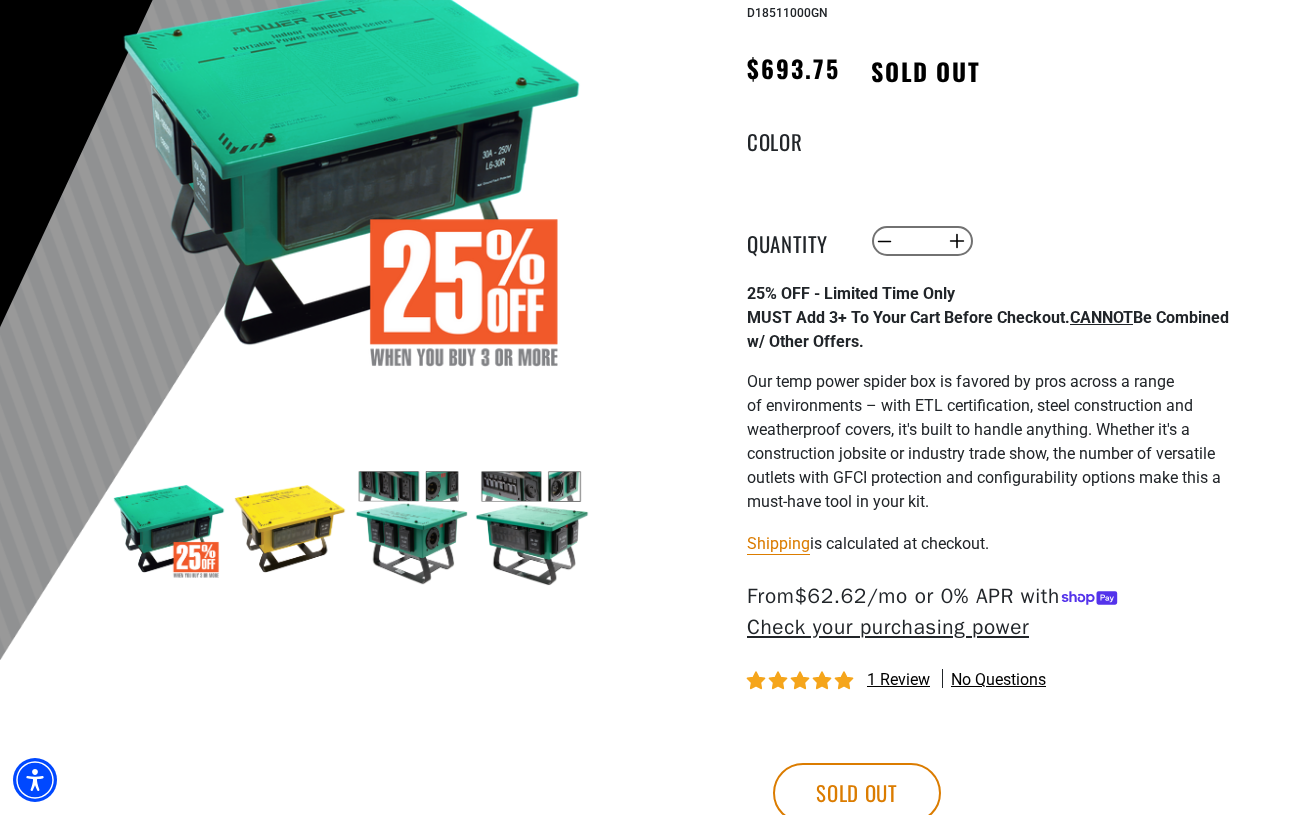 click at bounding box center (411, 528) 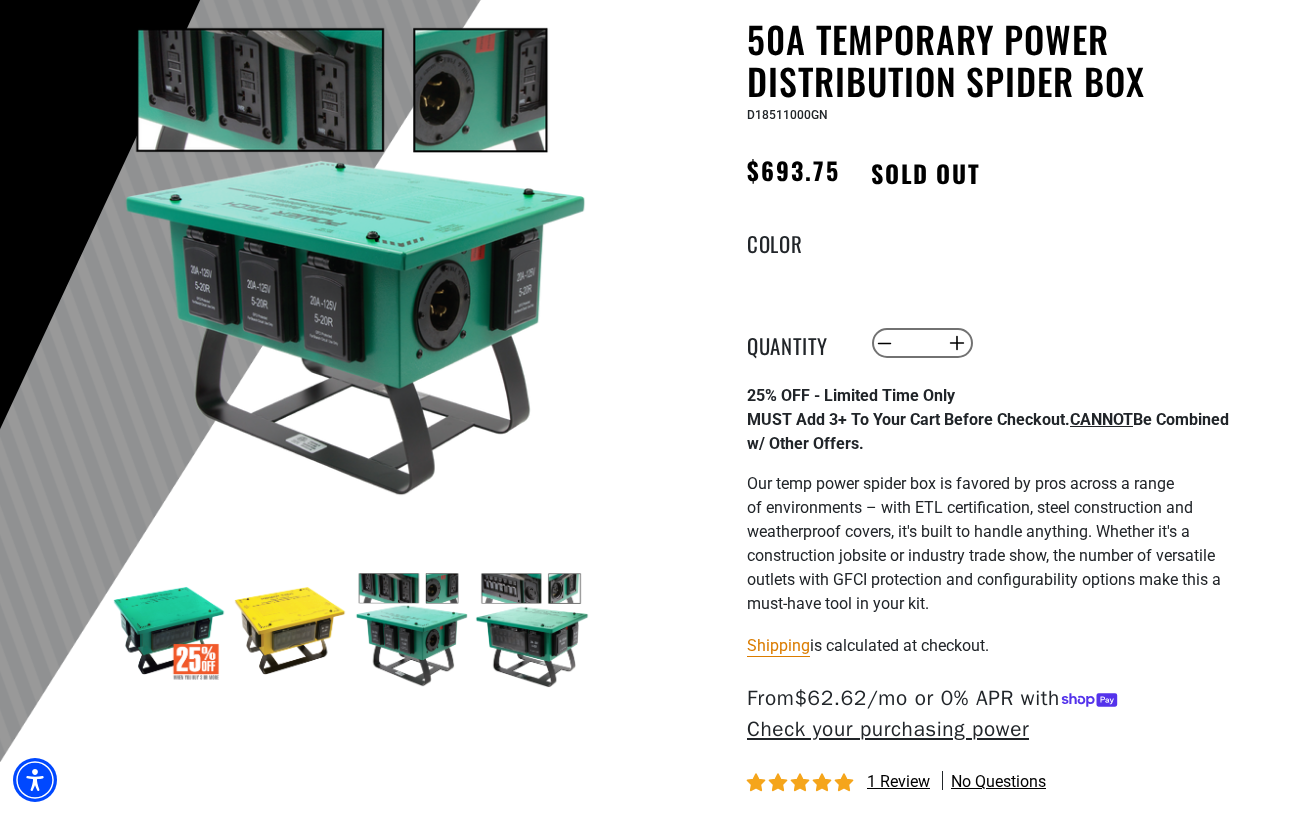 scroll, scrollTop: 200, scrollLeft: 0, axis: vertical 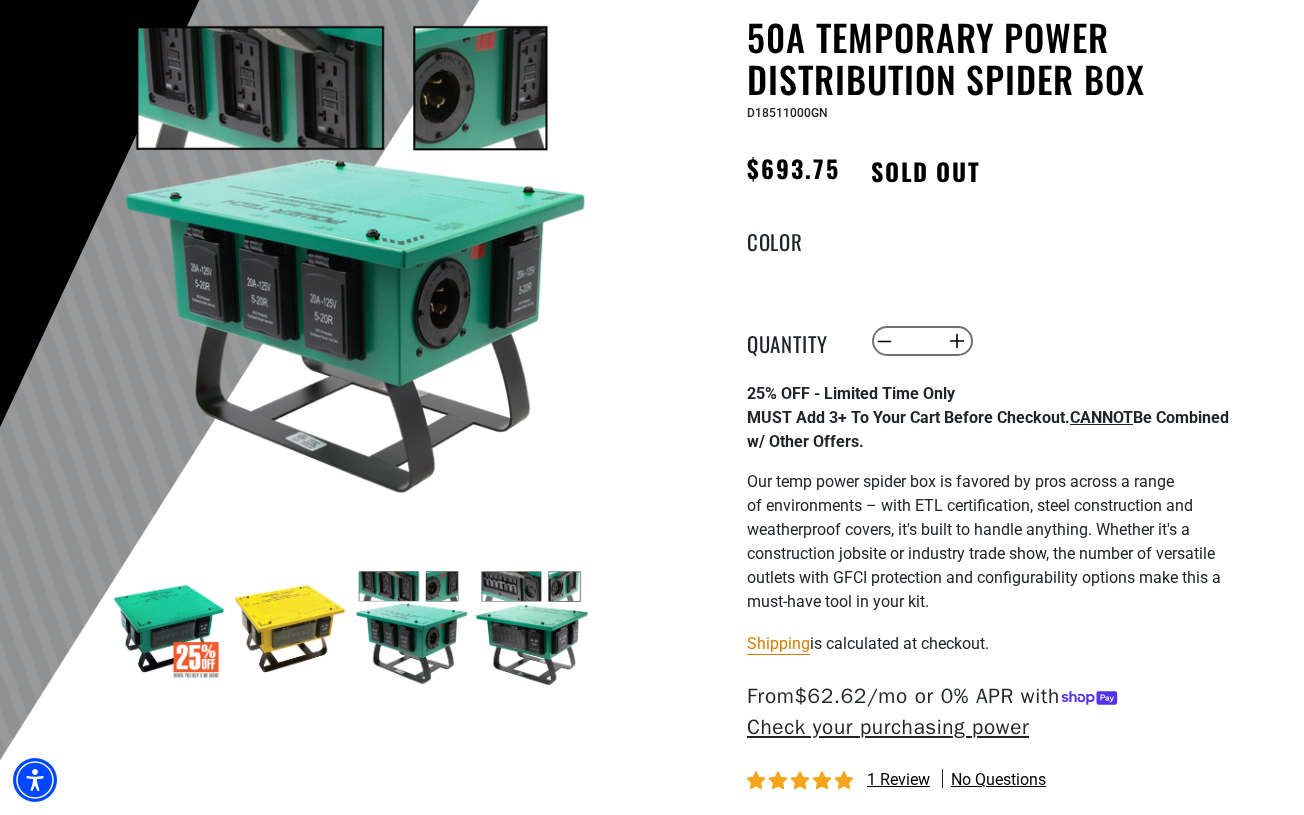 click at bounding box center [532, 628] 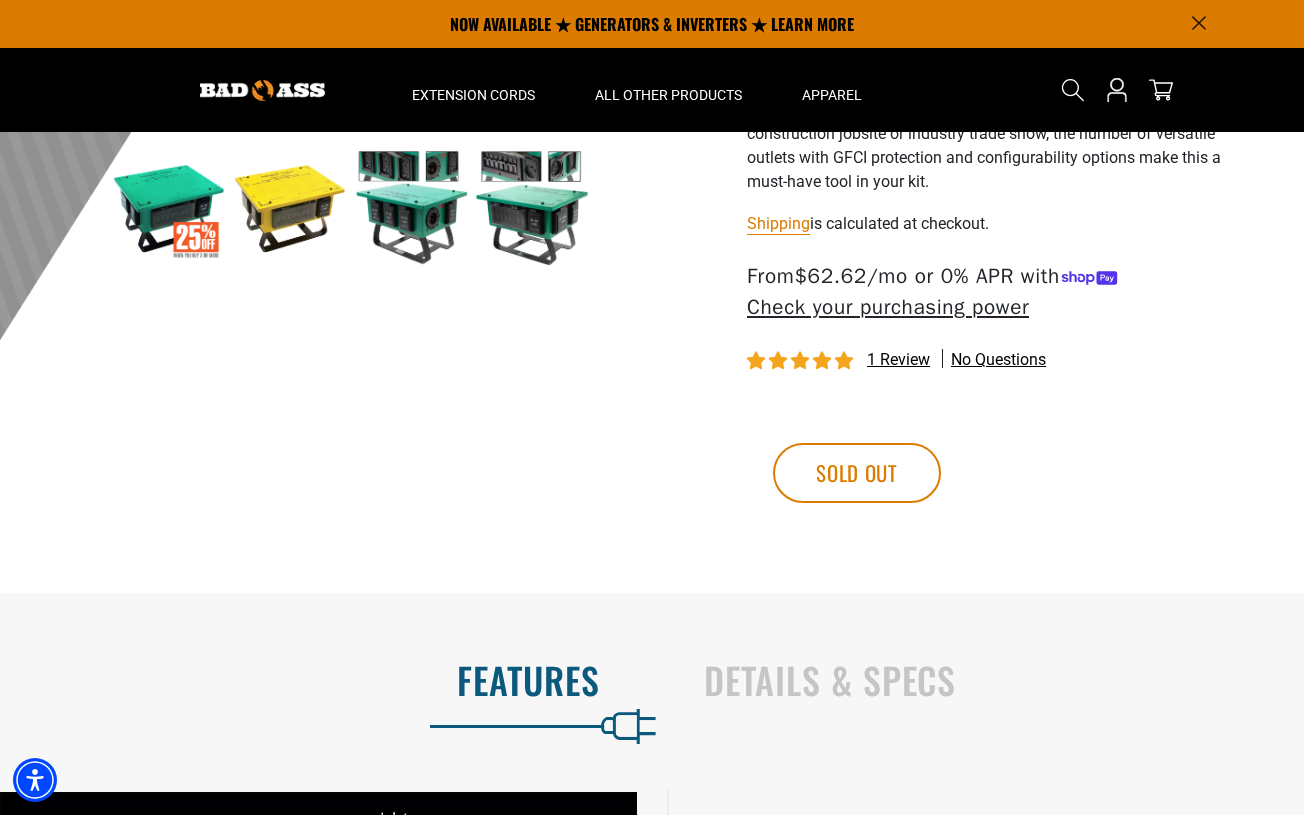 scroll, scrollTop: 600, scrollLeft: 0, axis: vertical 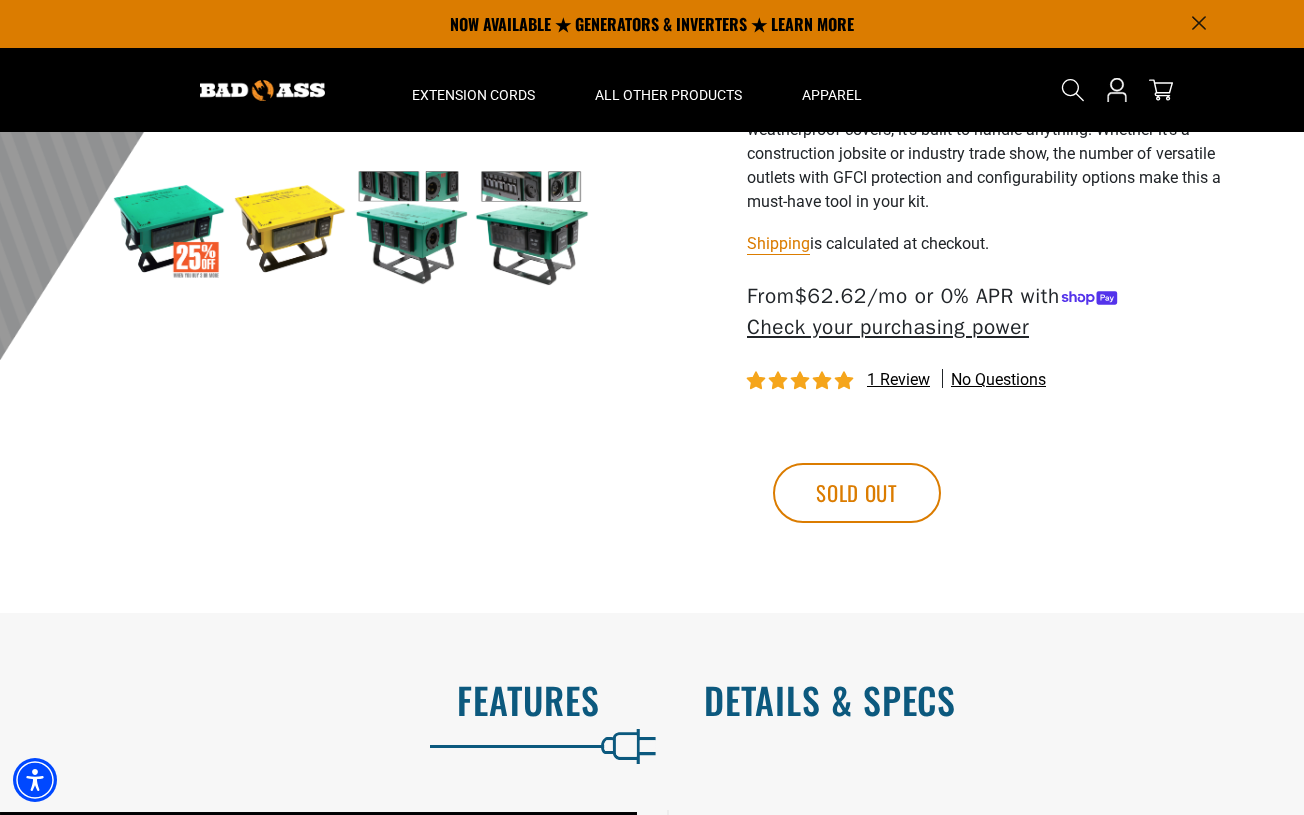 click on "Details & Specs" at bounding box center [983, 700] 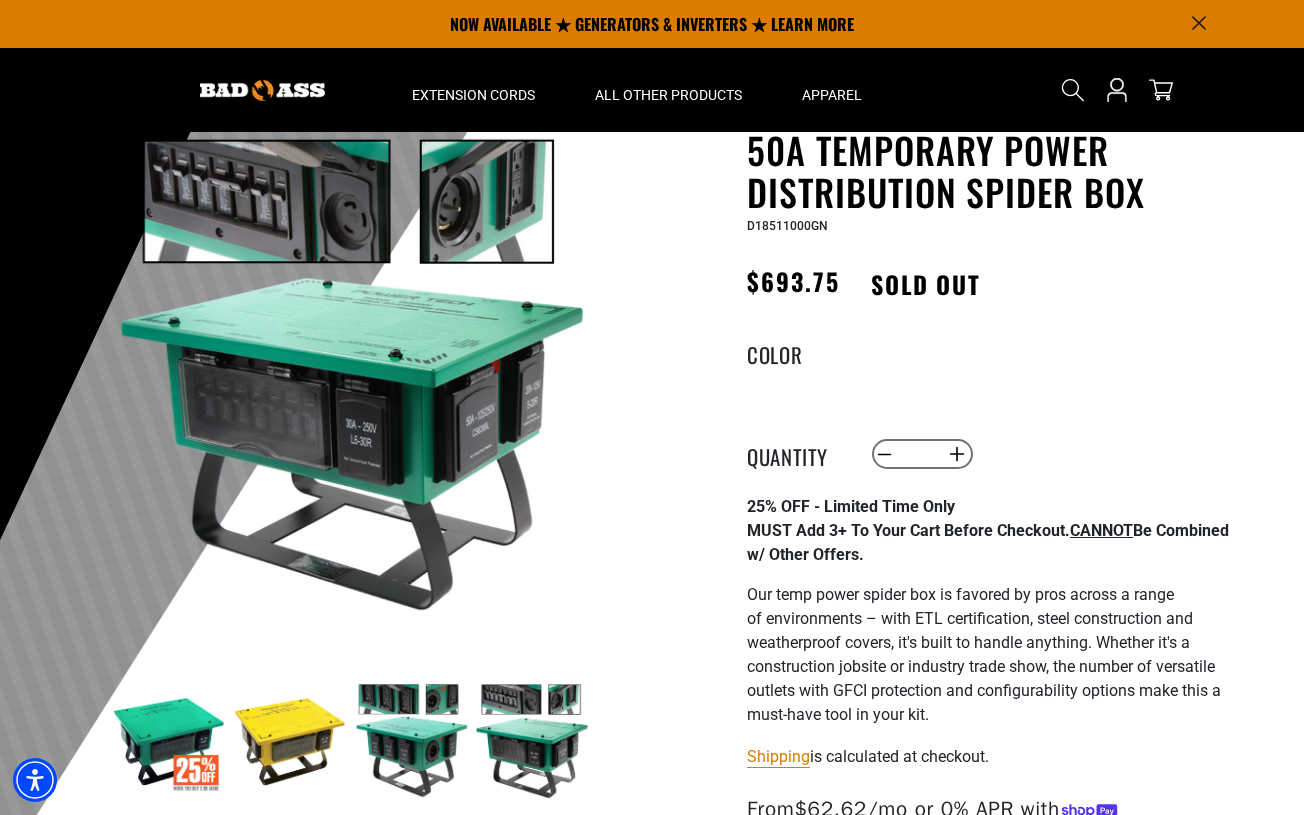 scroll, scrollTop: 0, scrollLeft: 0, axis: both 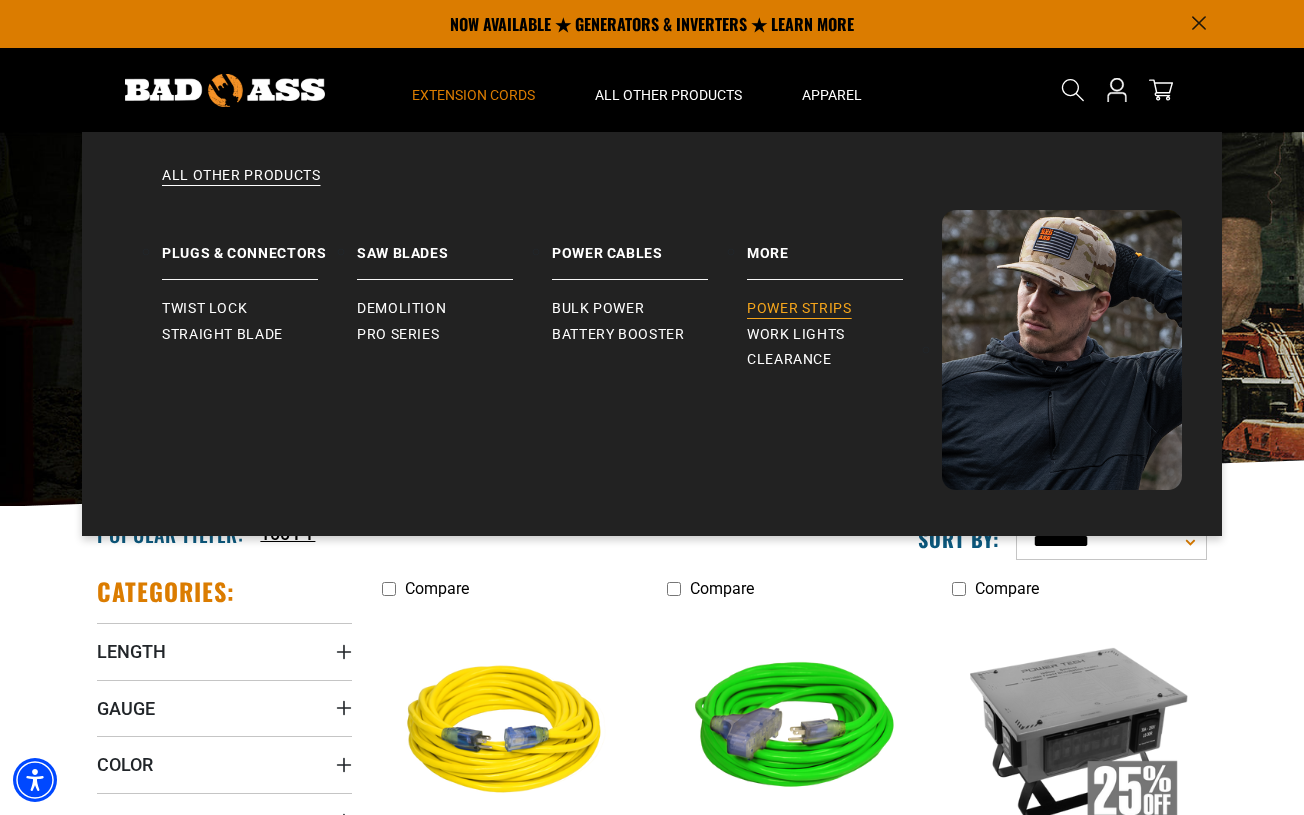 click on "Power Strips" at bounding box center [799, 309] 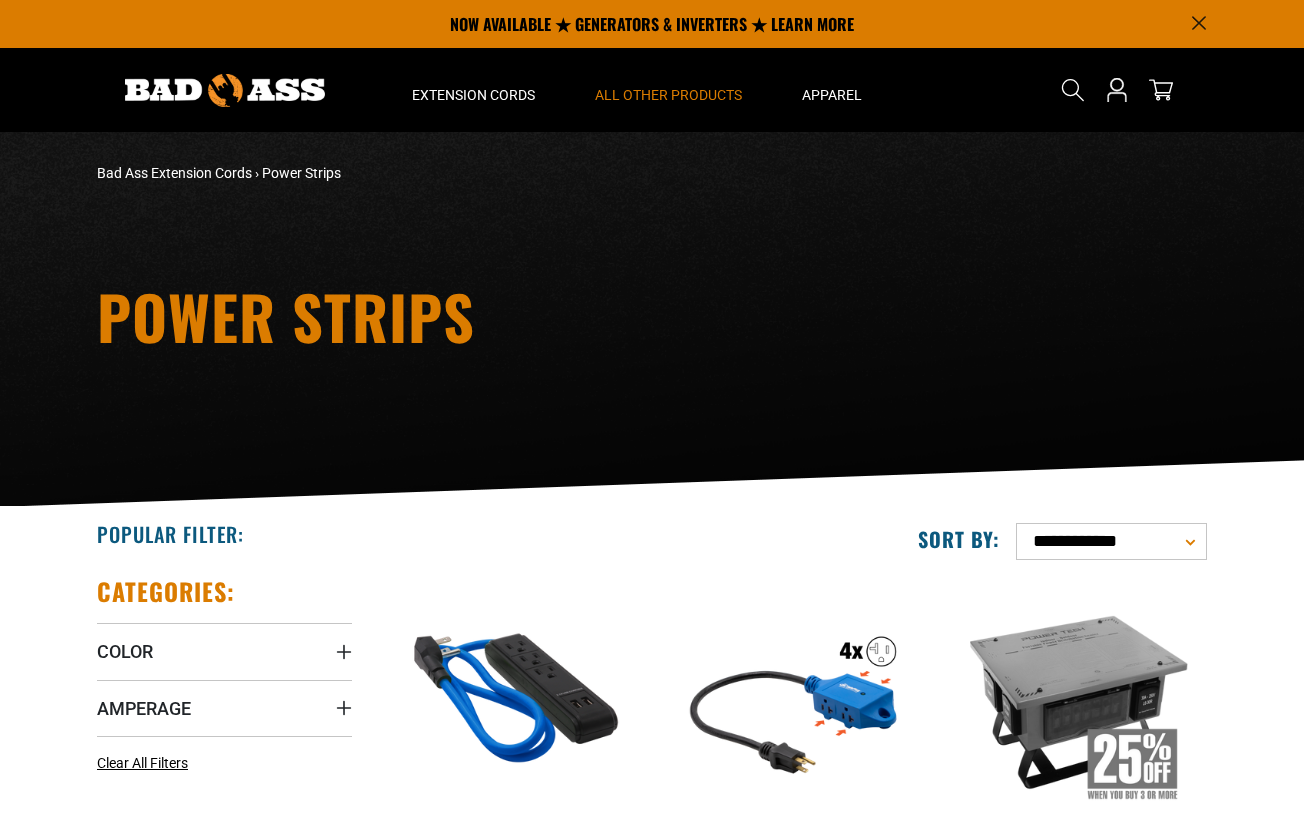 scroll, scrollTop: 0, scrollLeft: 0, axis: both 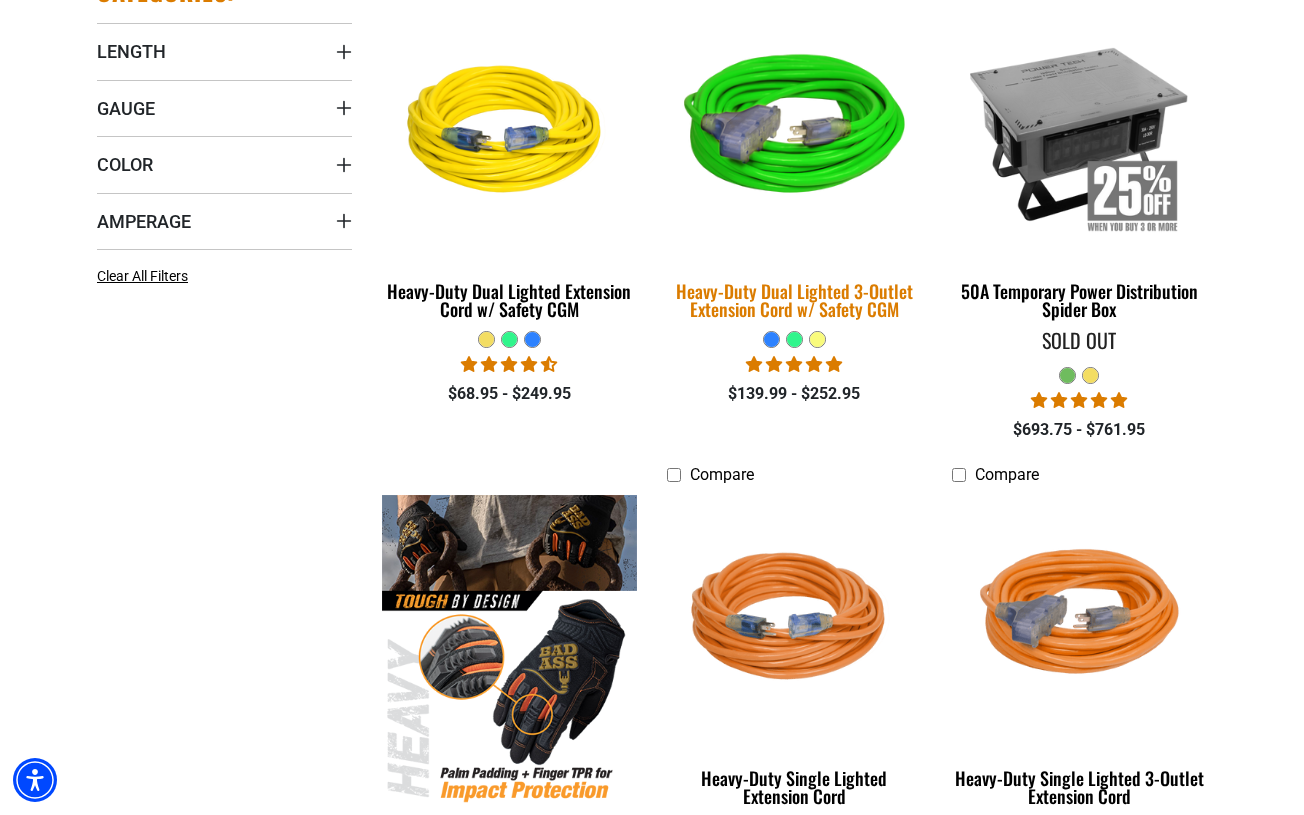 click at bounding box center [794, 133] 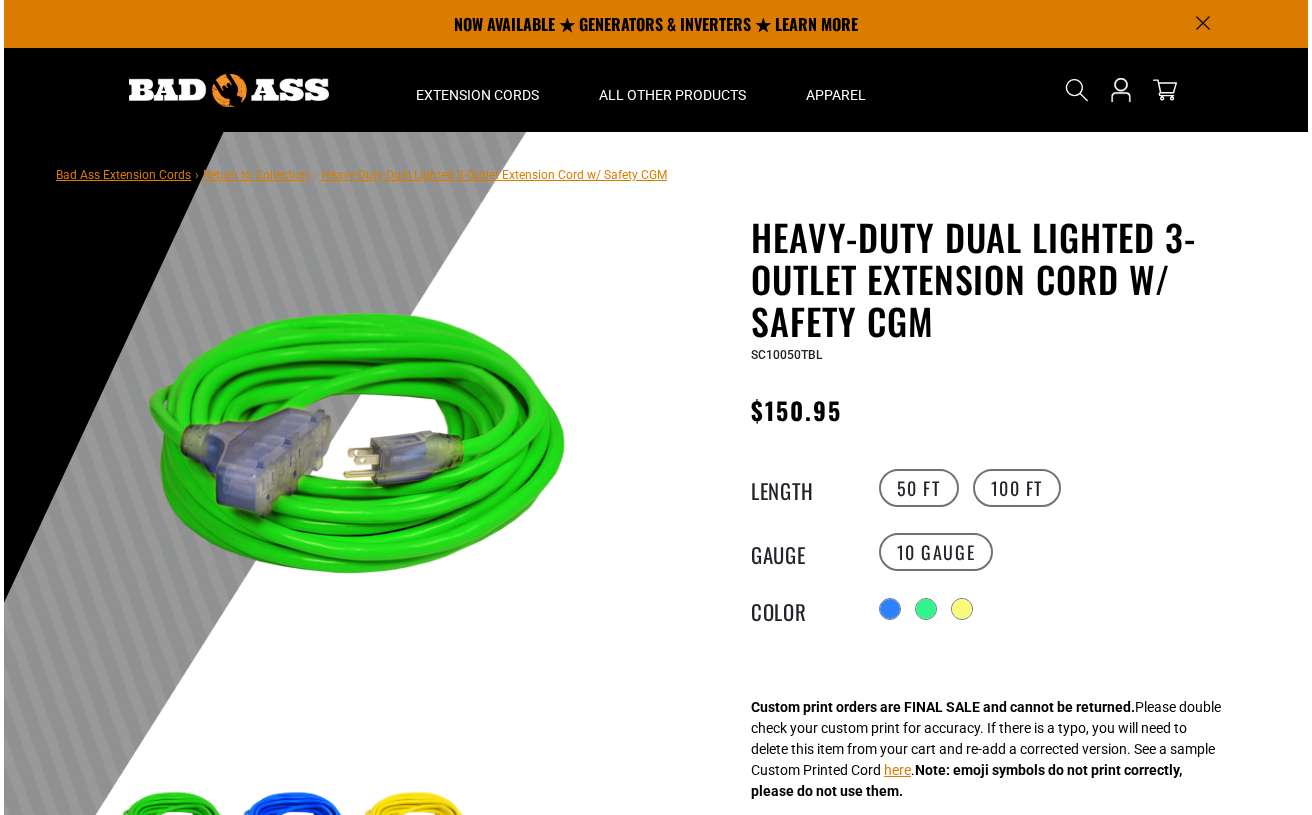 scroll, scrollTop: 0, scrollLeft: 0, axis: both 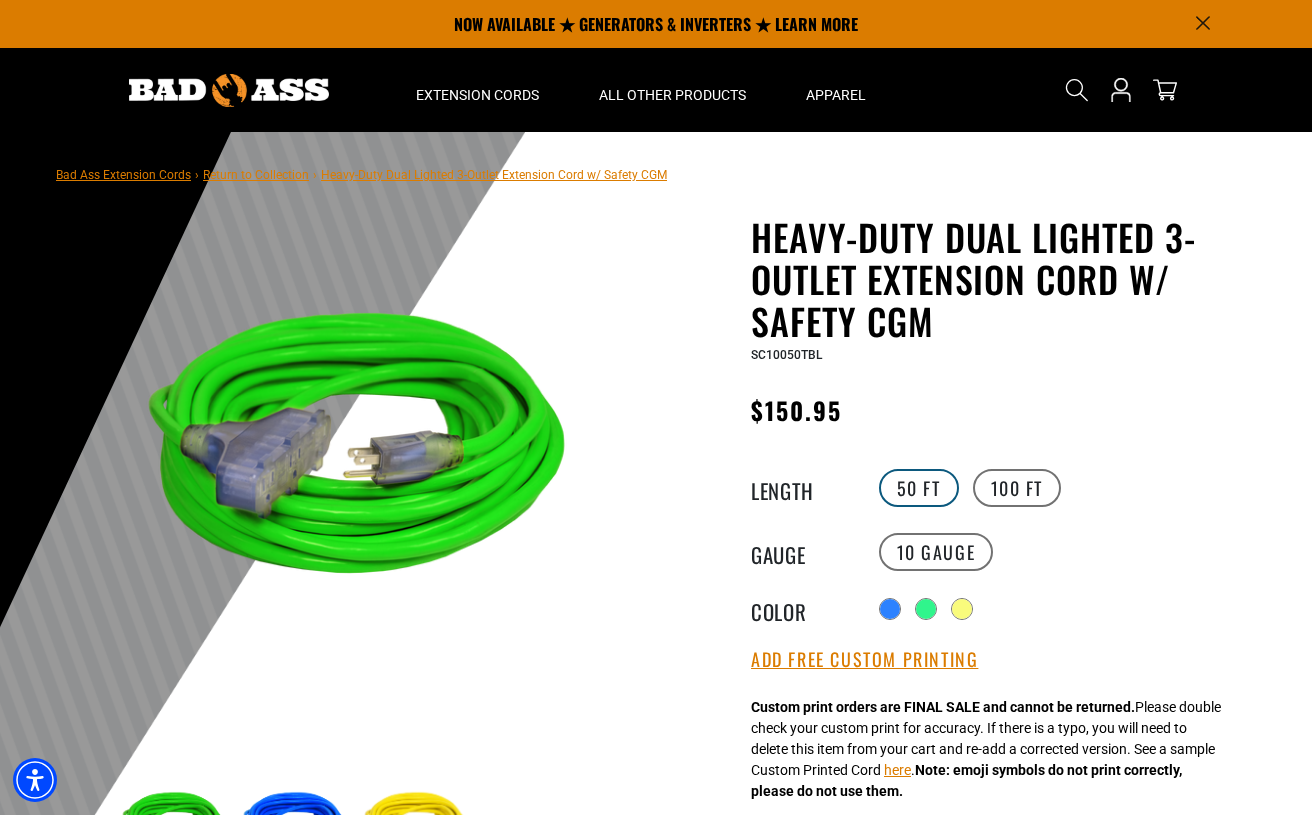 click on "50 FT" at bounding box center [919, 488] 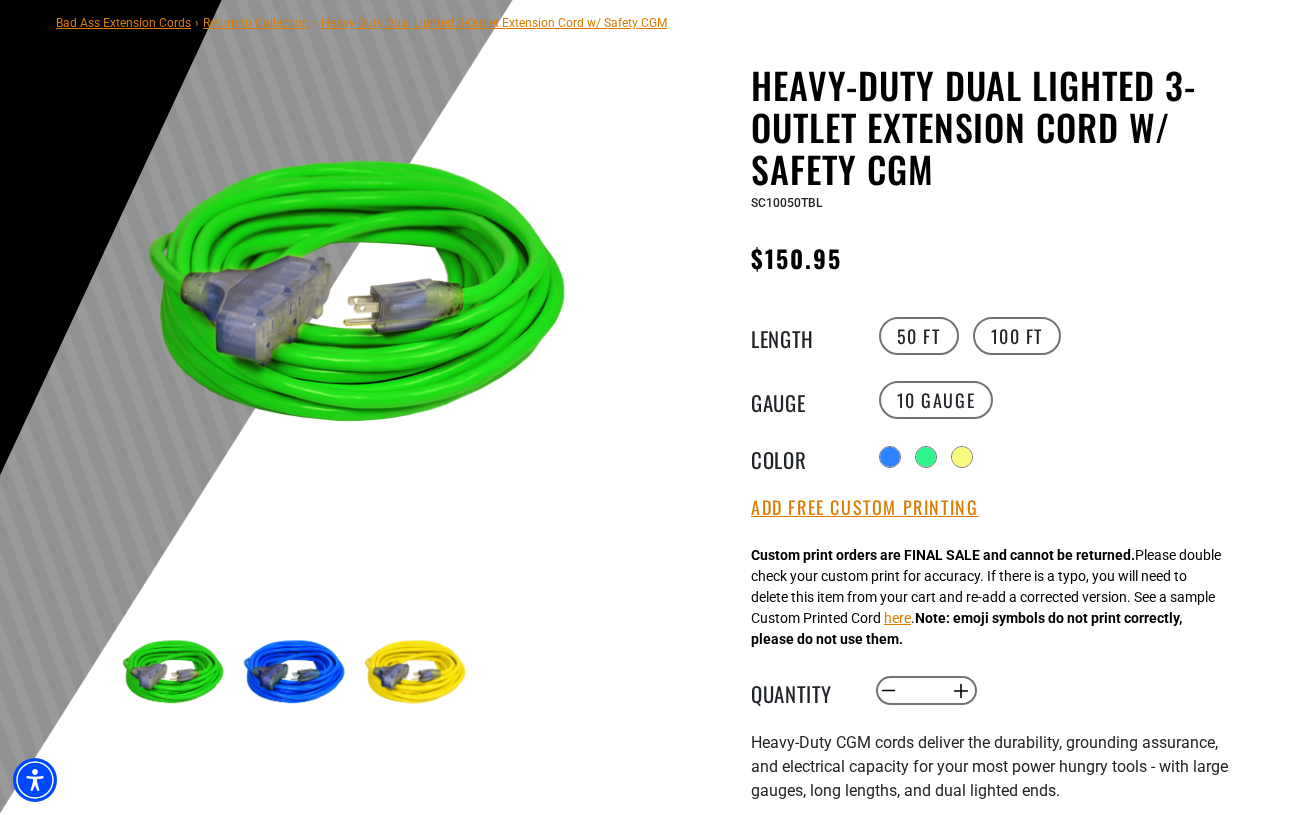 scroll, scrollTop: 200, scrollLeft: 0, axis: vertical 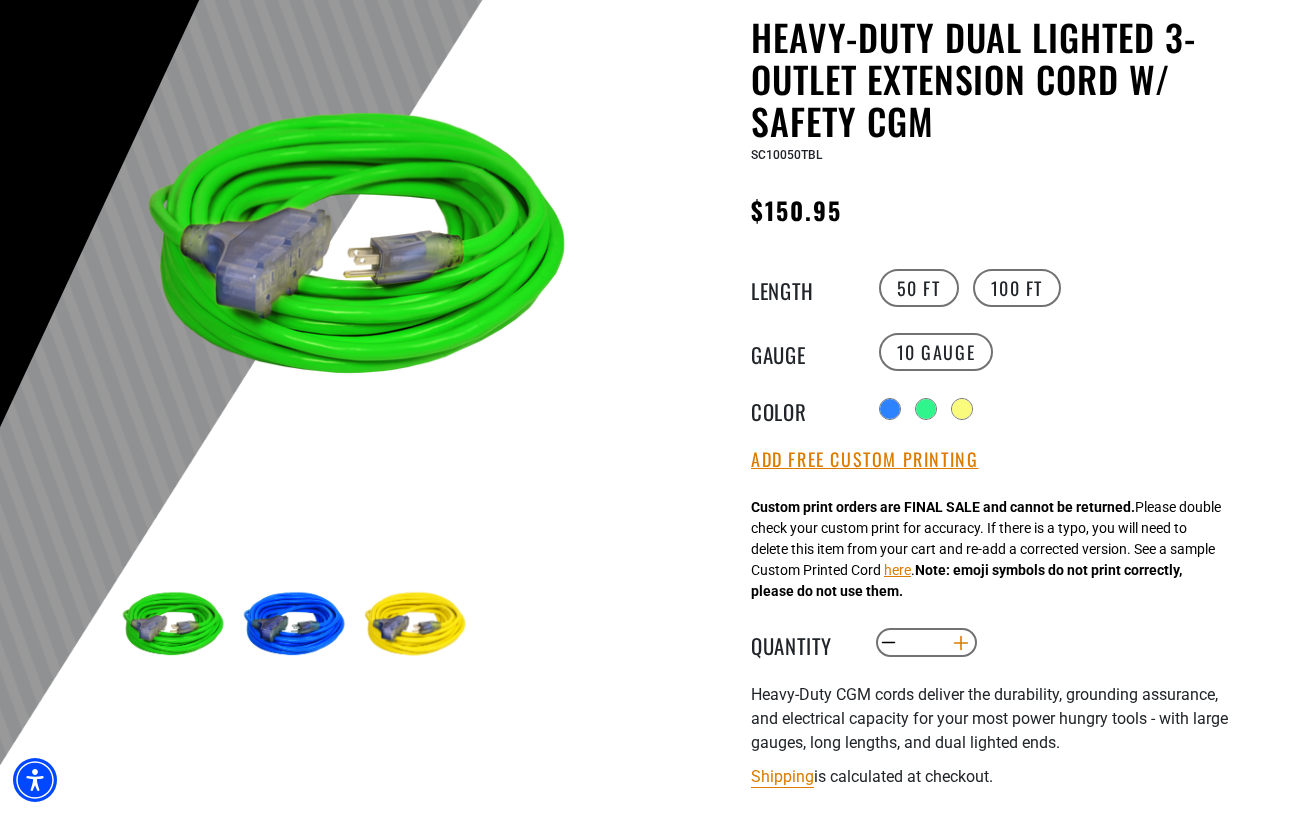 click on "Increase quantity for Heavy-Duty Dual Lighted 3-Outlet Extension Cord w/ Safety CGM" at bounding box center (961, 643) 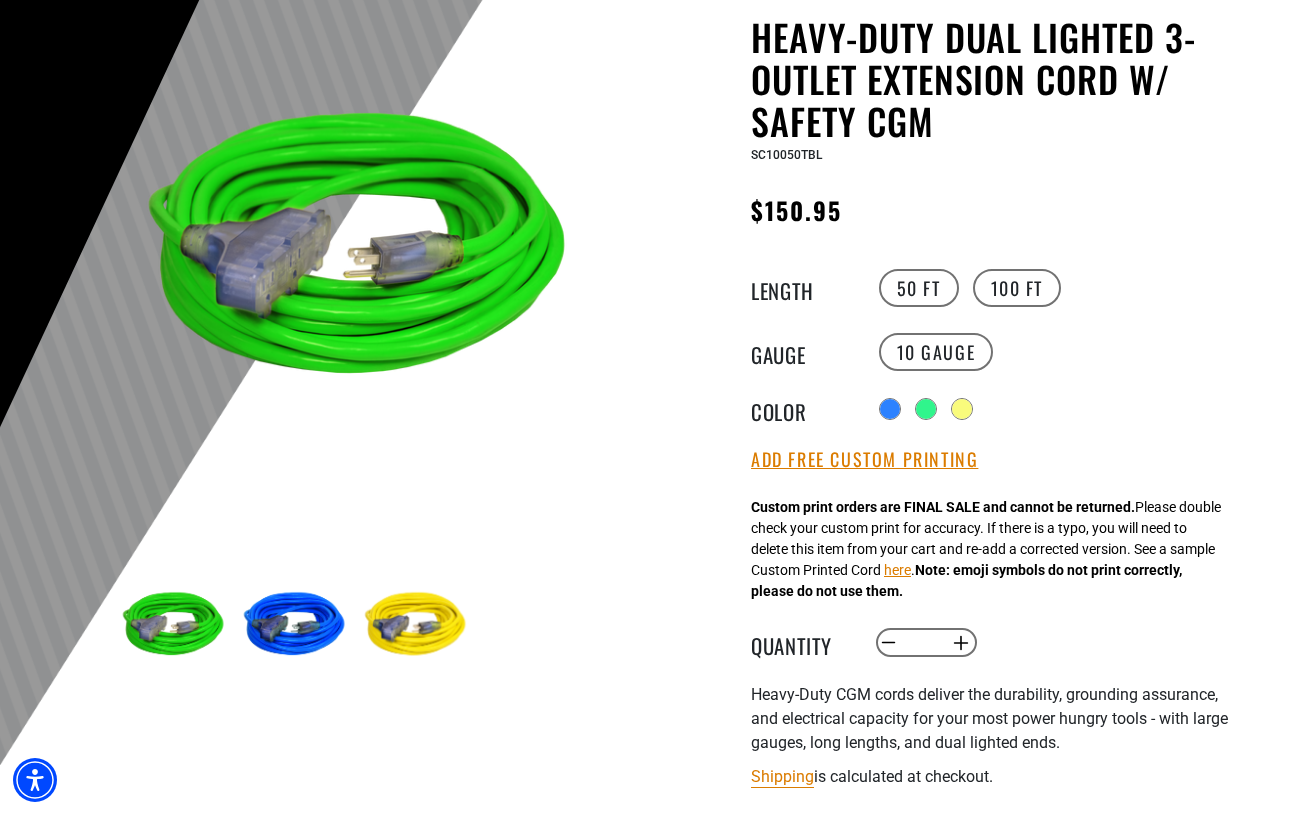scroll, scrollTop: 300, scrollLeft: 0, axis: vertical 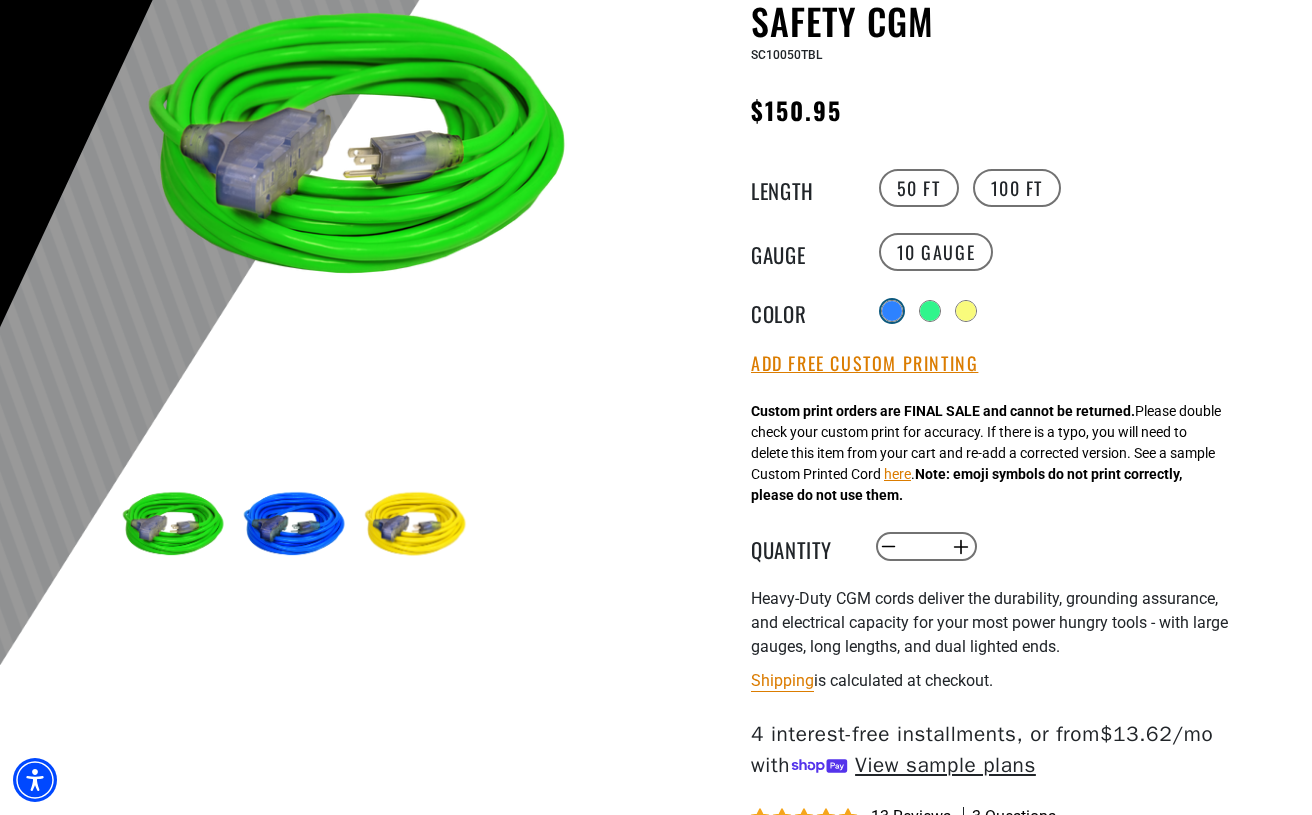 click at bounding box center [892, 311] 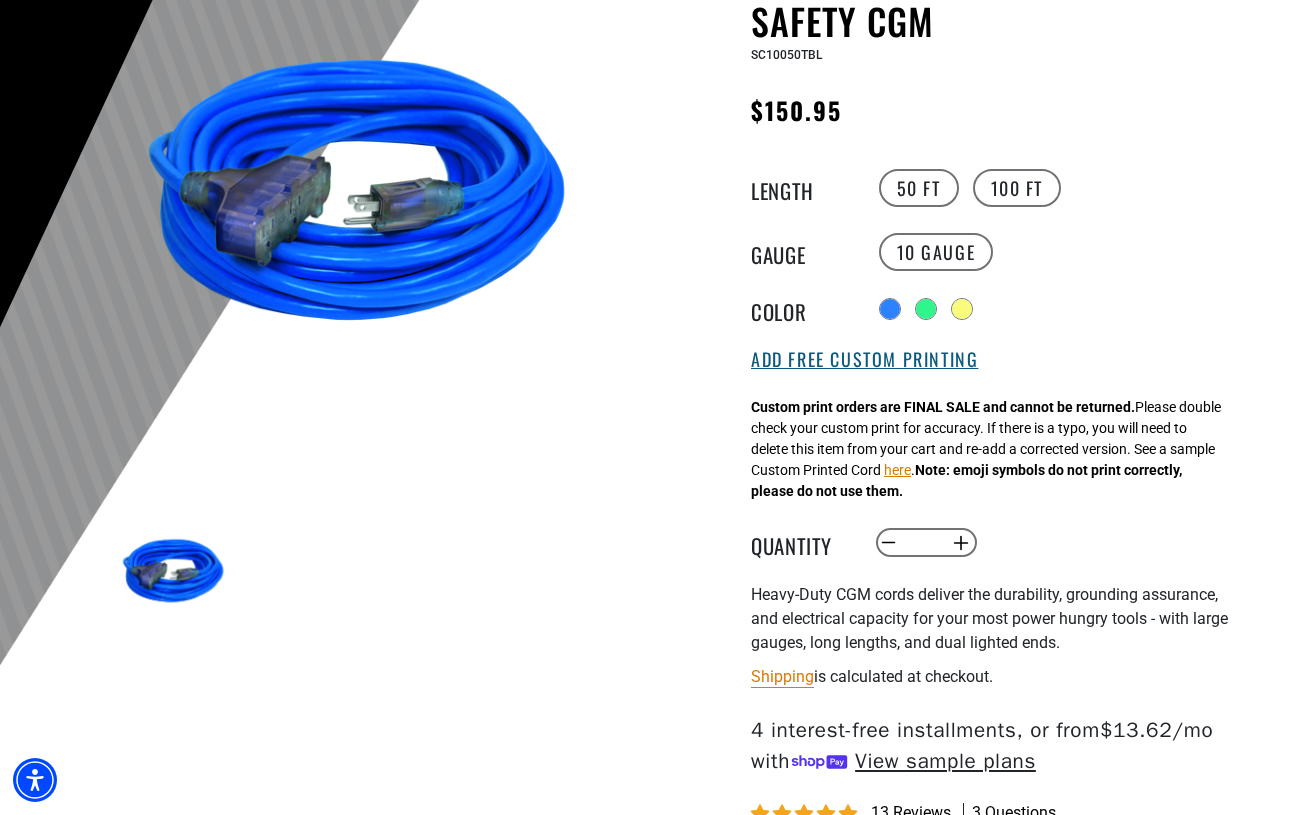 click on "Add Free Custom Printing" at bounding box center (864, 360) 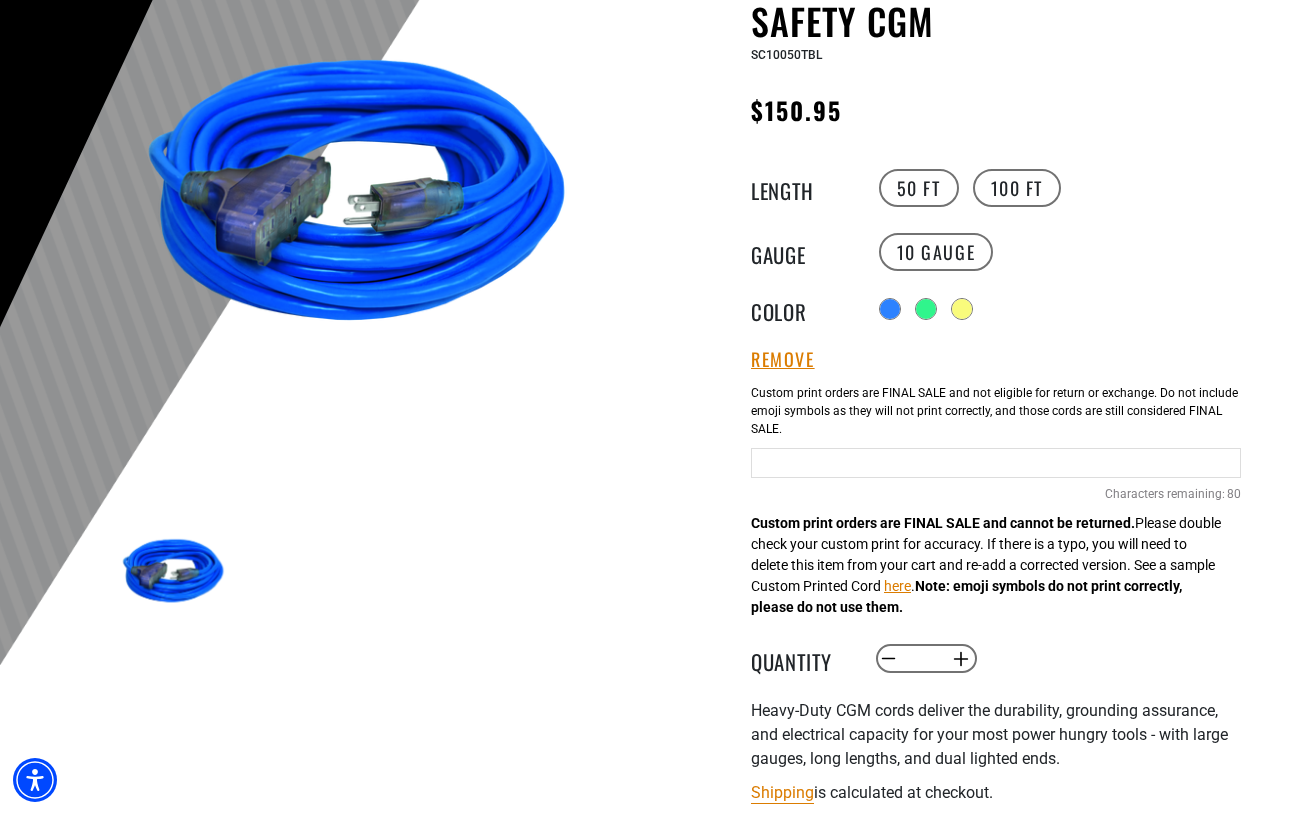 click at bounding box center (996, 463) 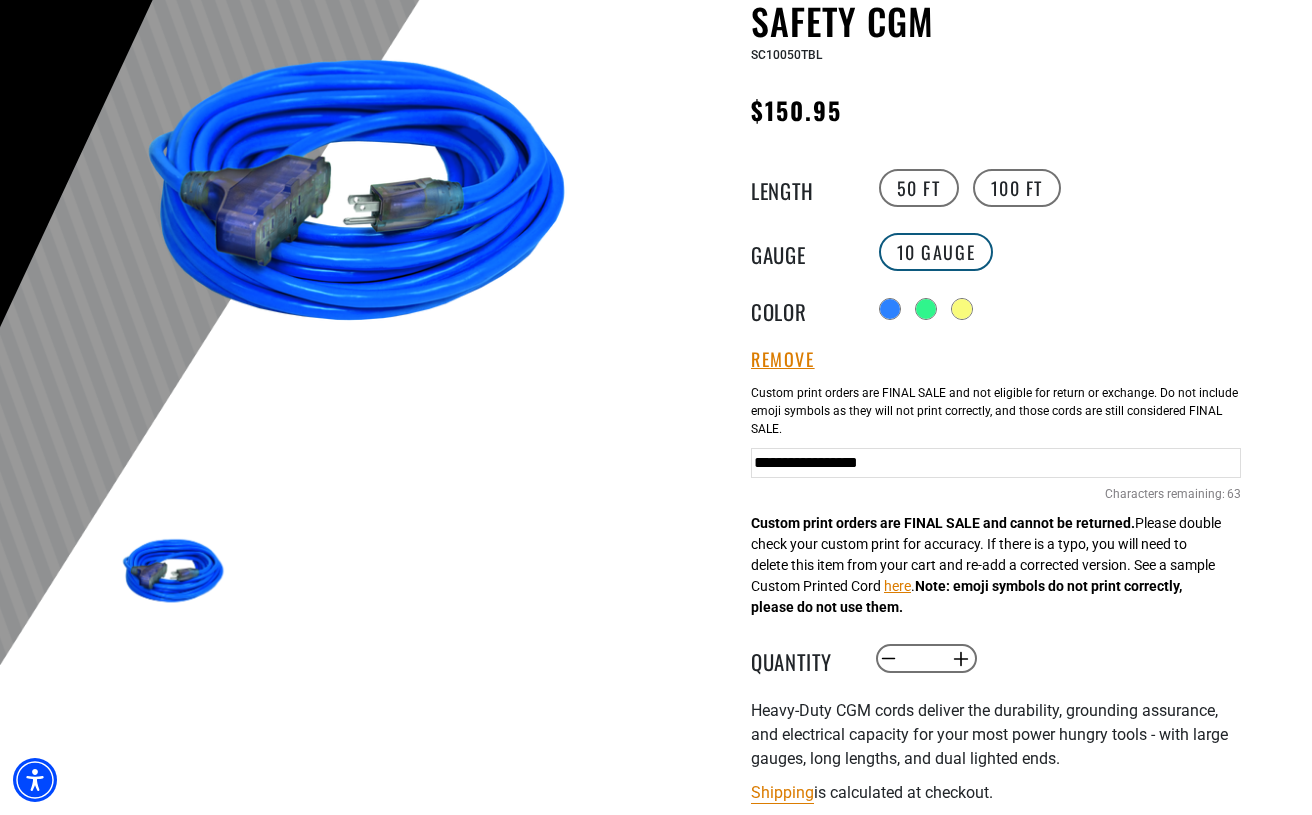 type on "**********" 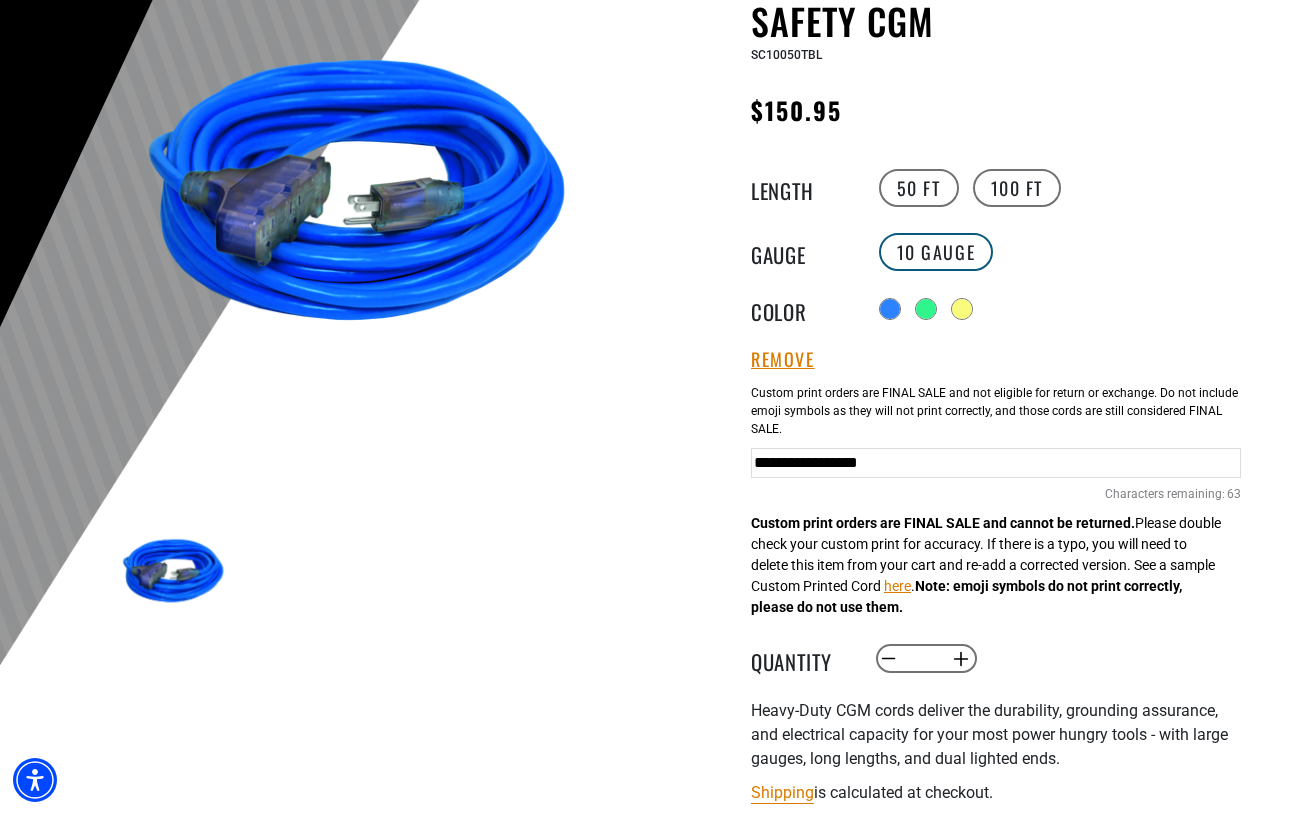 click on "10 Gauge" at bounding box center [936, 252] 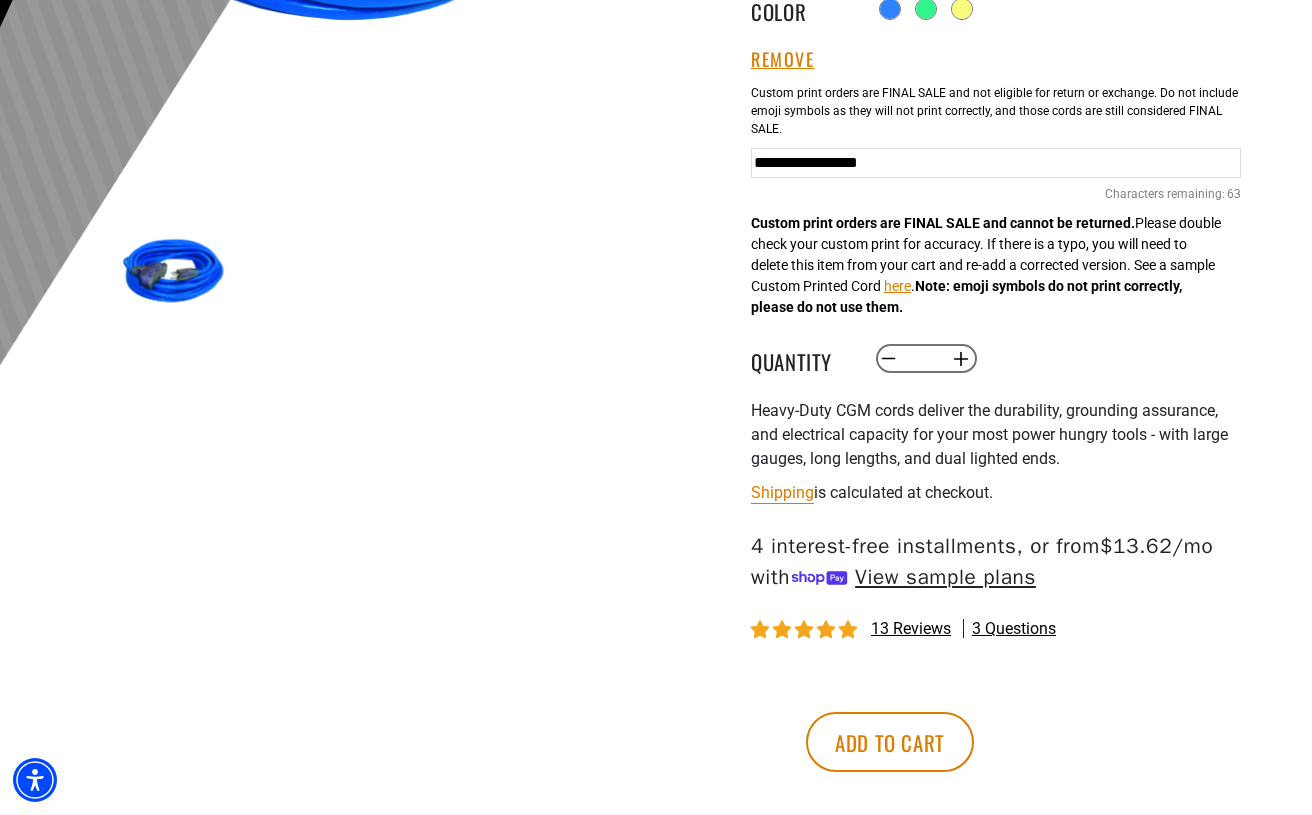 scroll, scrollTop: 700, scrollLeft: 0, axis: vertical 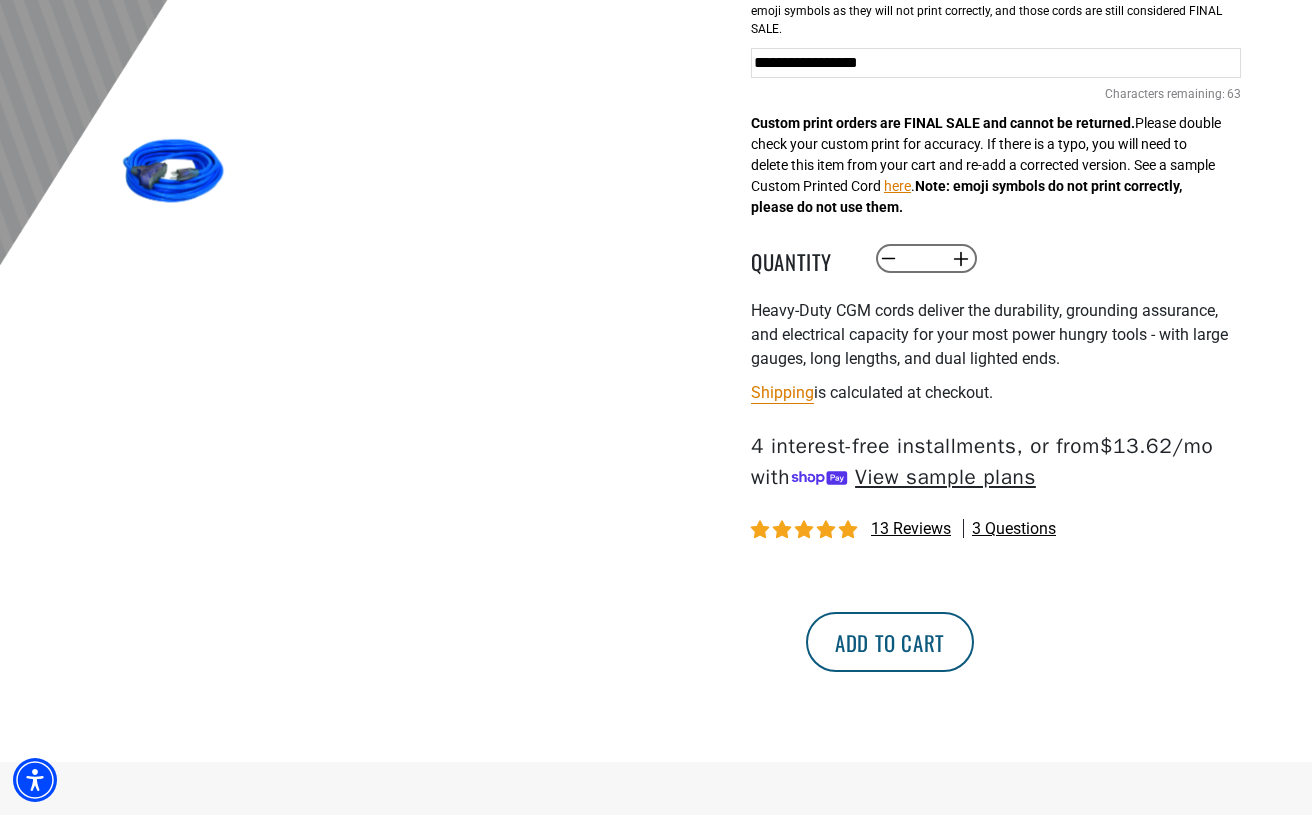 click on "Add to cart" at bounding box center [890, 642] 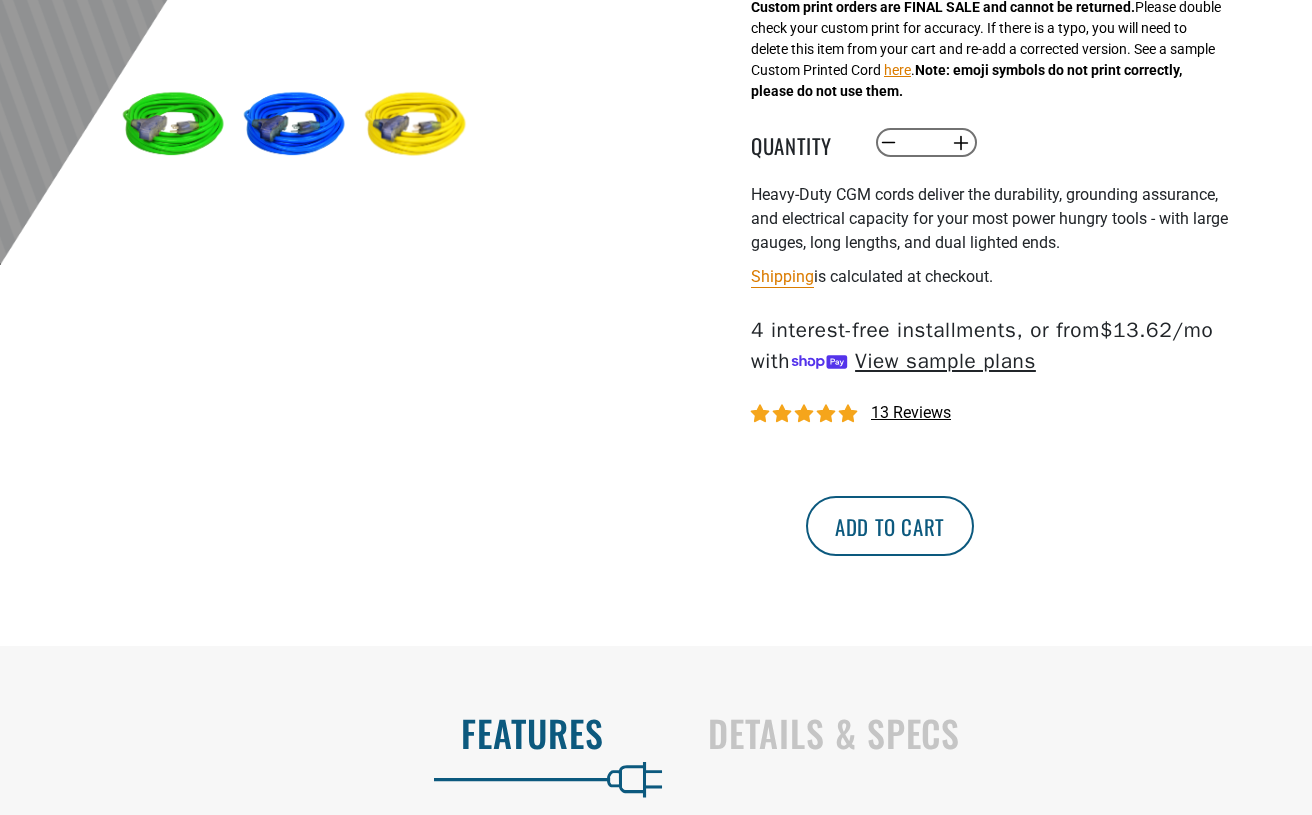 scroll, scrollTop: 0, scrollLeft: 0, axis: both 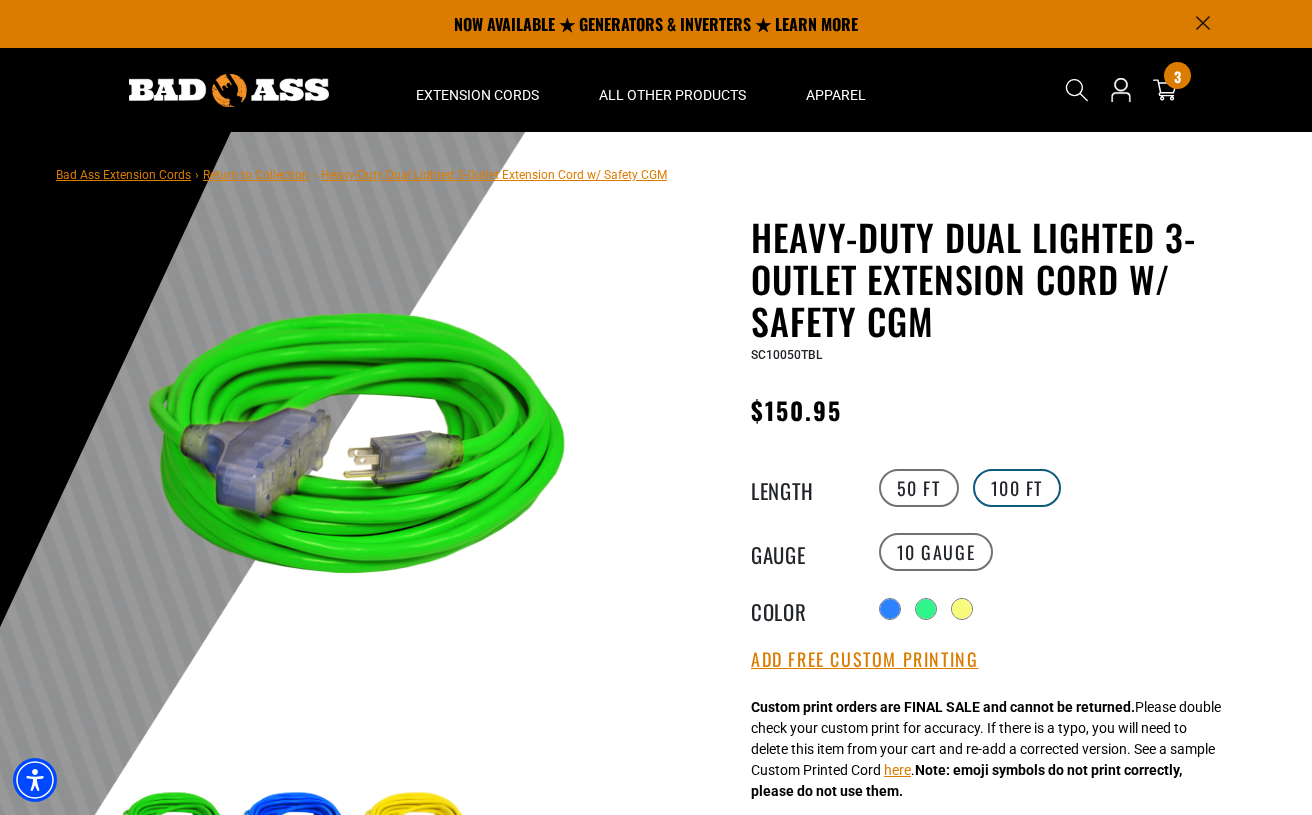 click on "100 FT" at bounding box center [1017, 488] 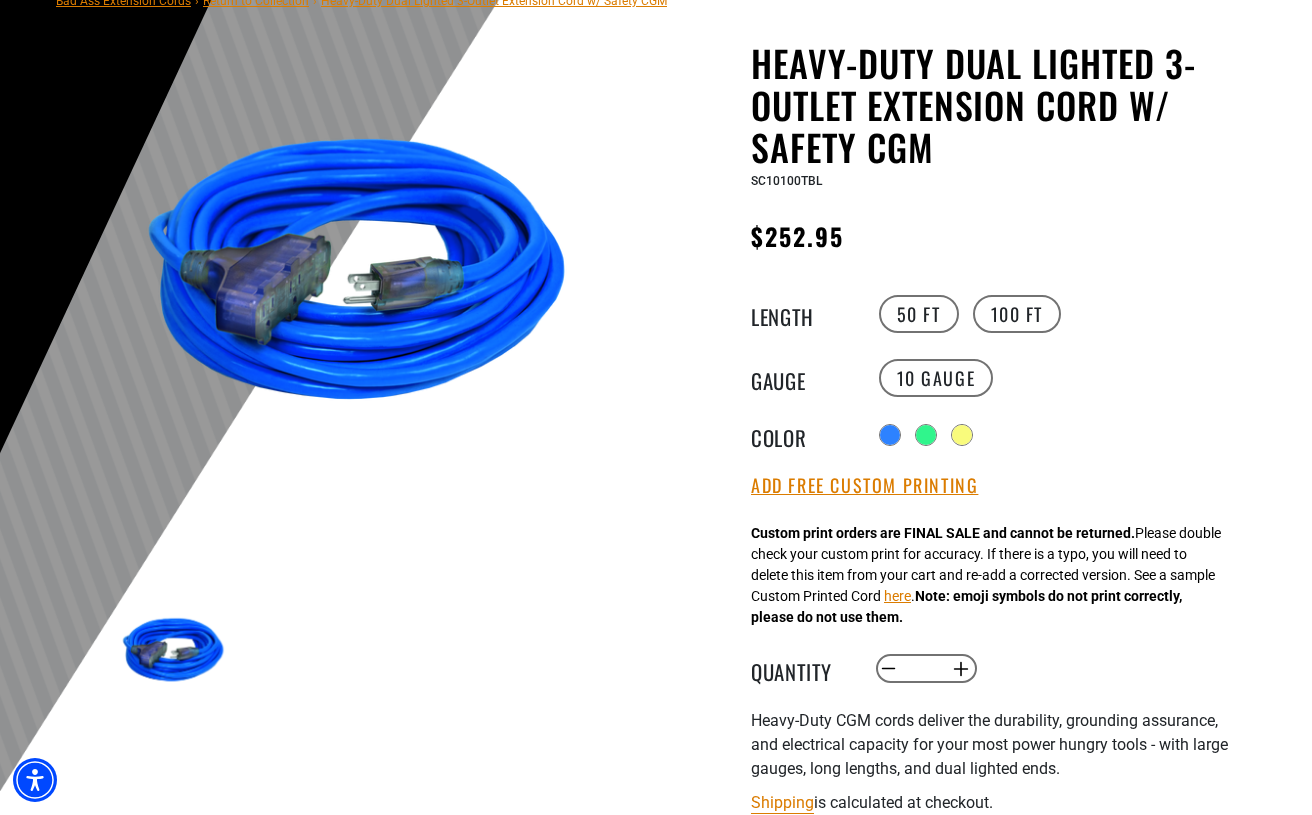 scroll, scrollTop: 200, scrollLeft: 0, axis: vertical 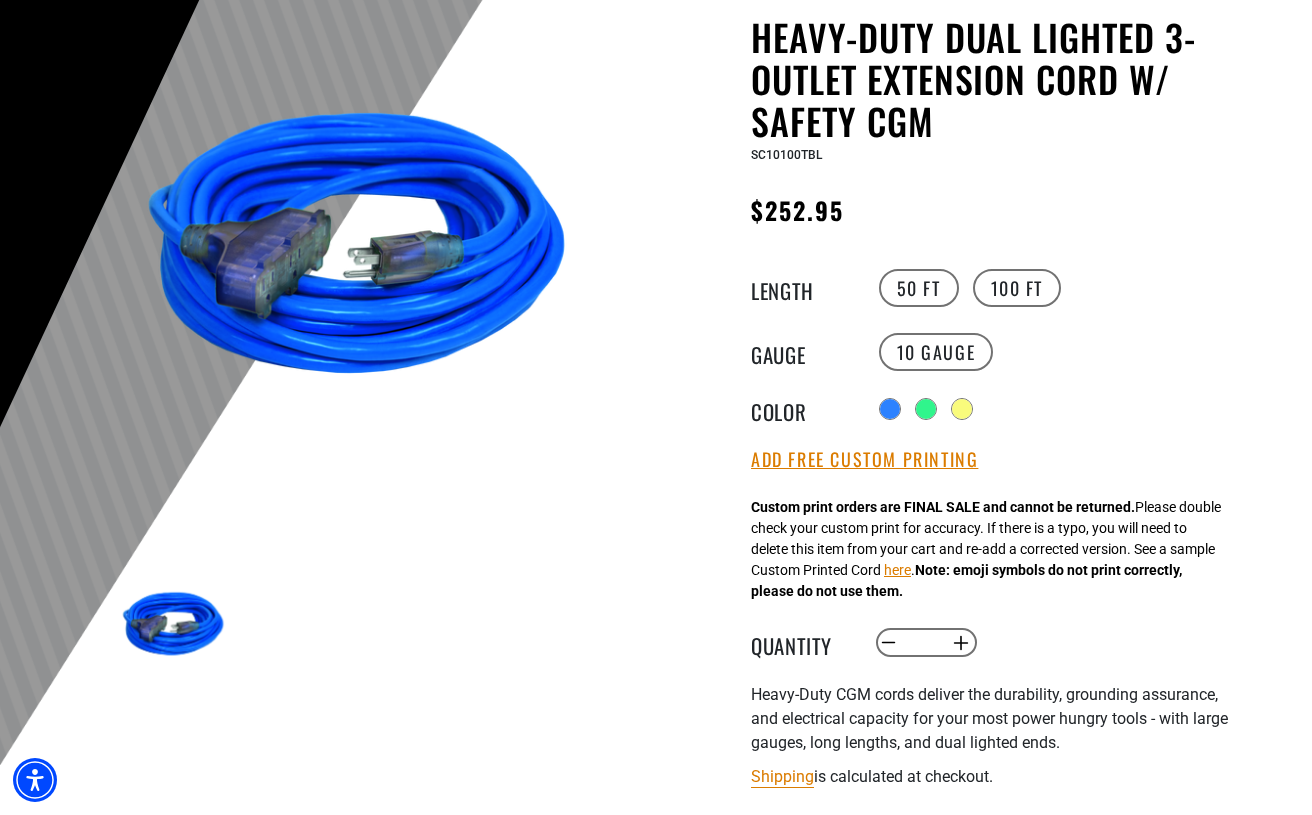 click on "Radio button
Radio button
Radio button" at bounding box center [1058, 409] 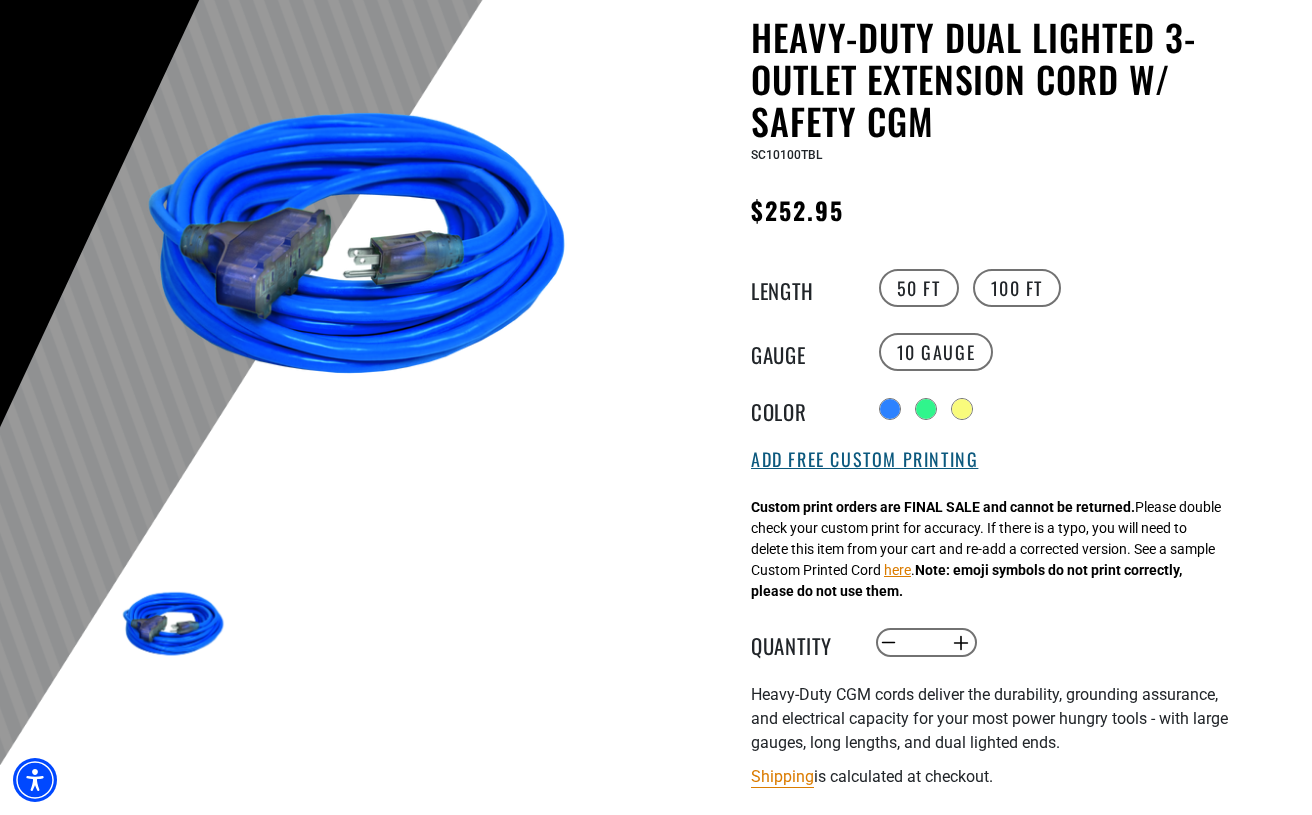 click on "Add Free Custom Printing" at bounding box center (864, 460) 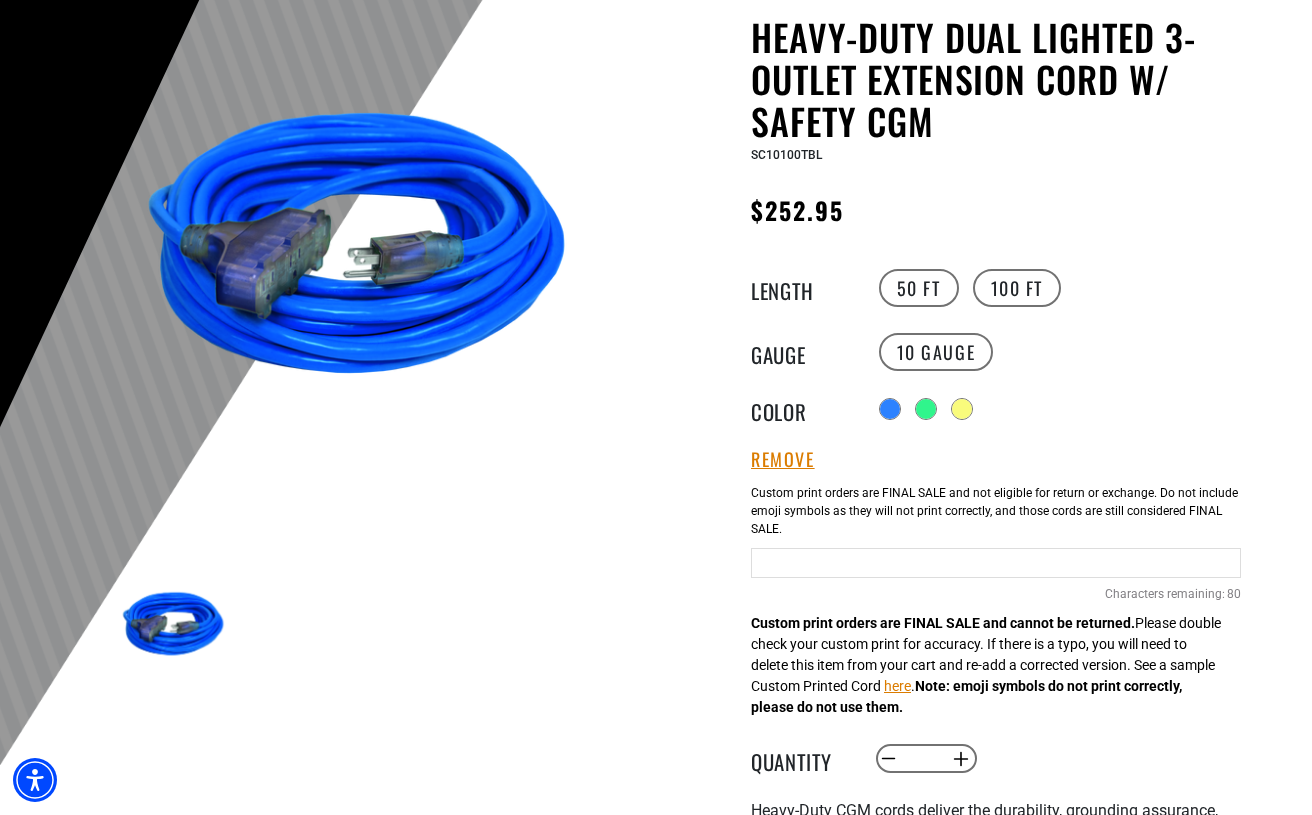 click at bounding box center (996, 563) 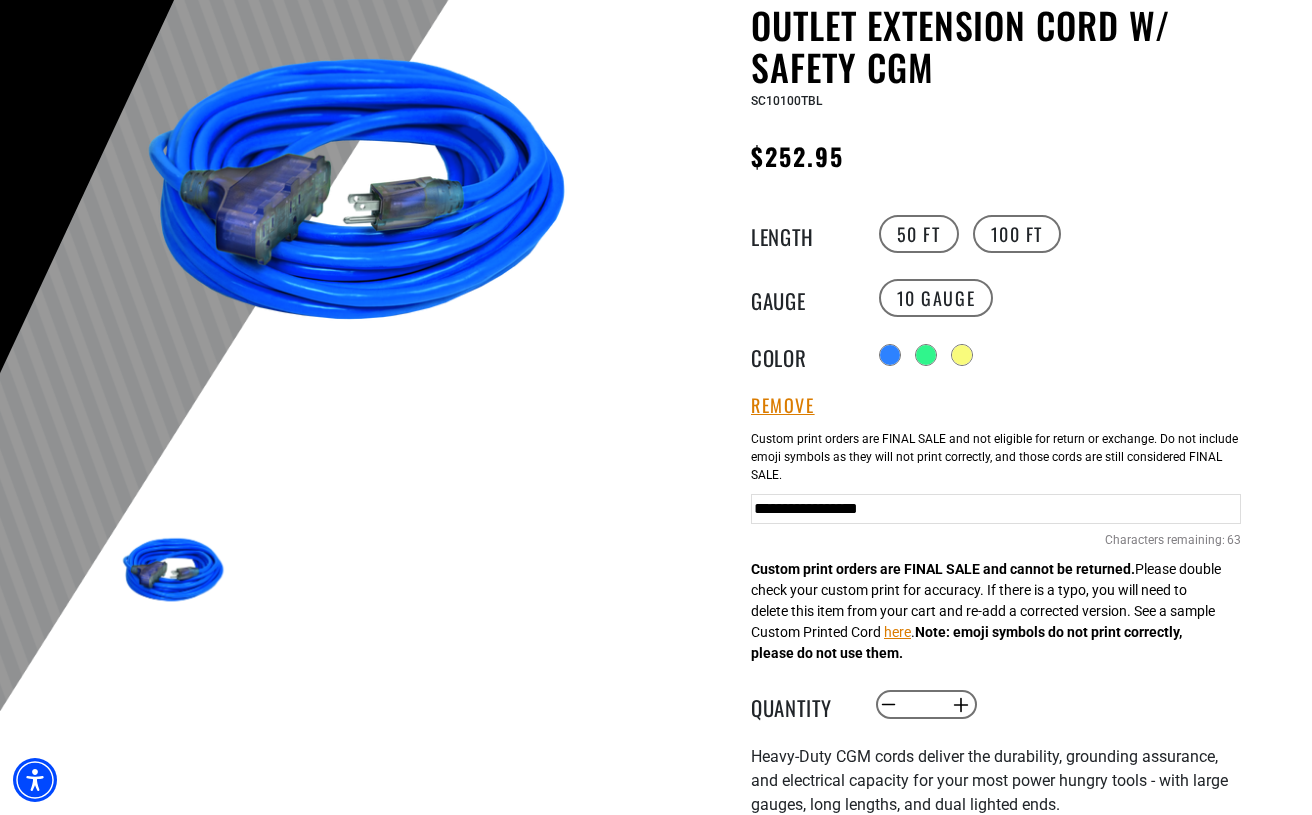 scroll, scrollTop: 300, scrollLeft: 0, axis: vertical 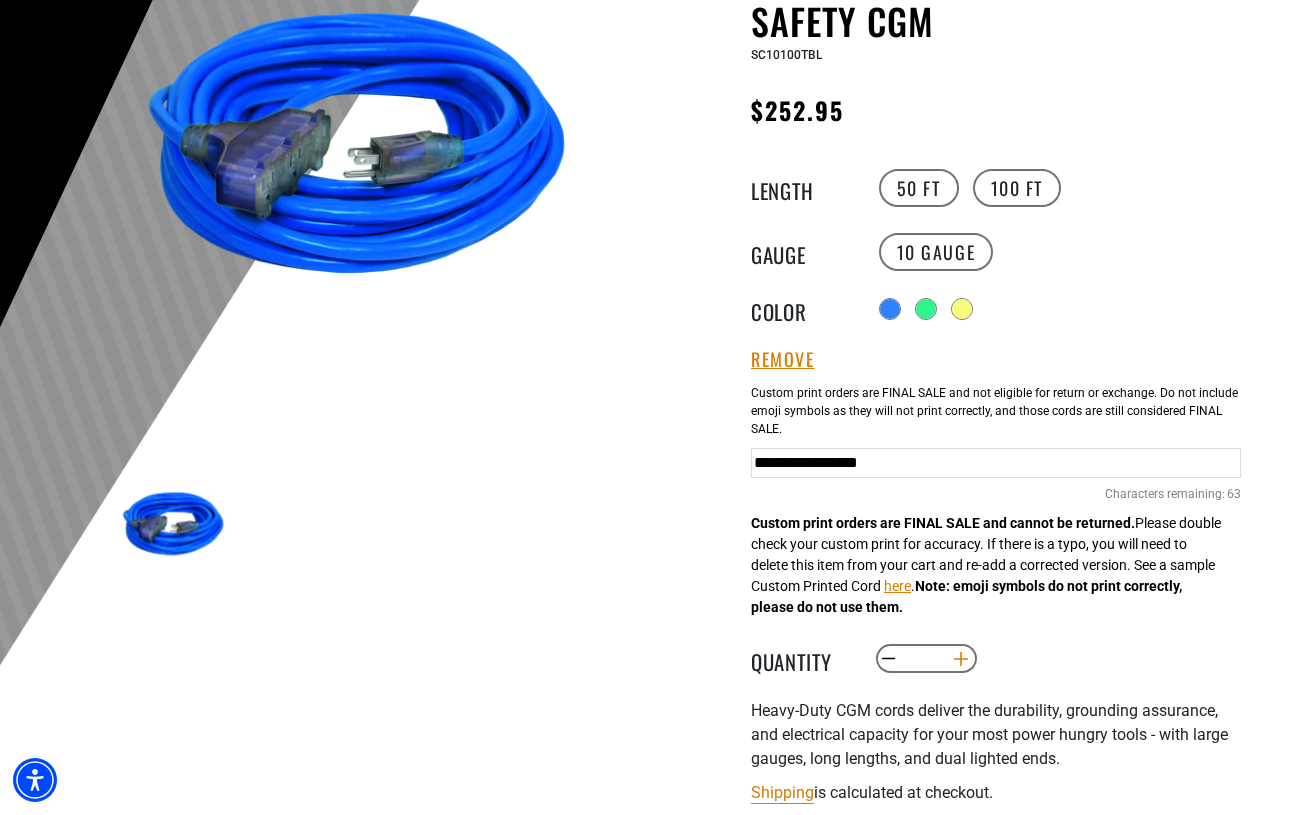 click on "Increase quantity for Heavy-Duty Dual Lighted 3-Outlet Extension Cord w/ Safety CGM" at bounding box center (961, 659) 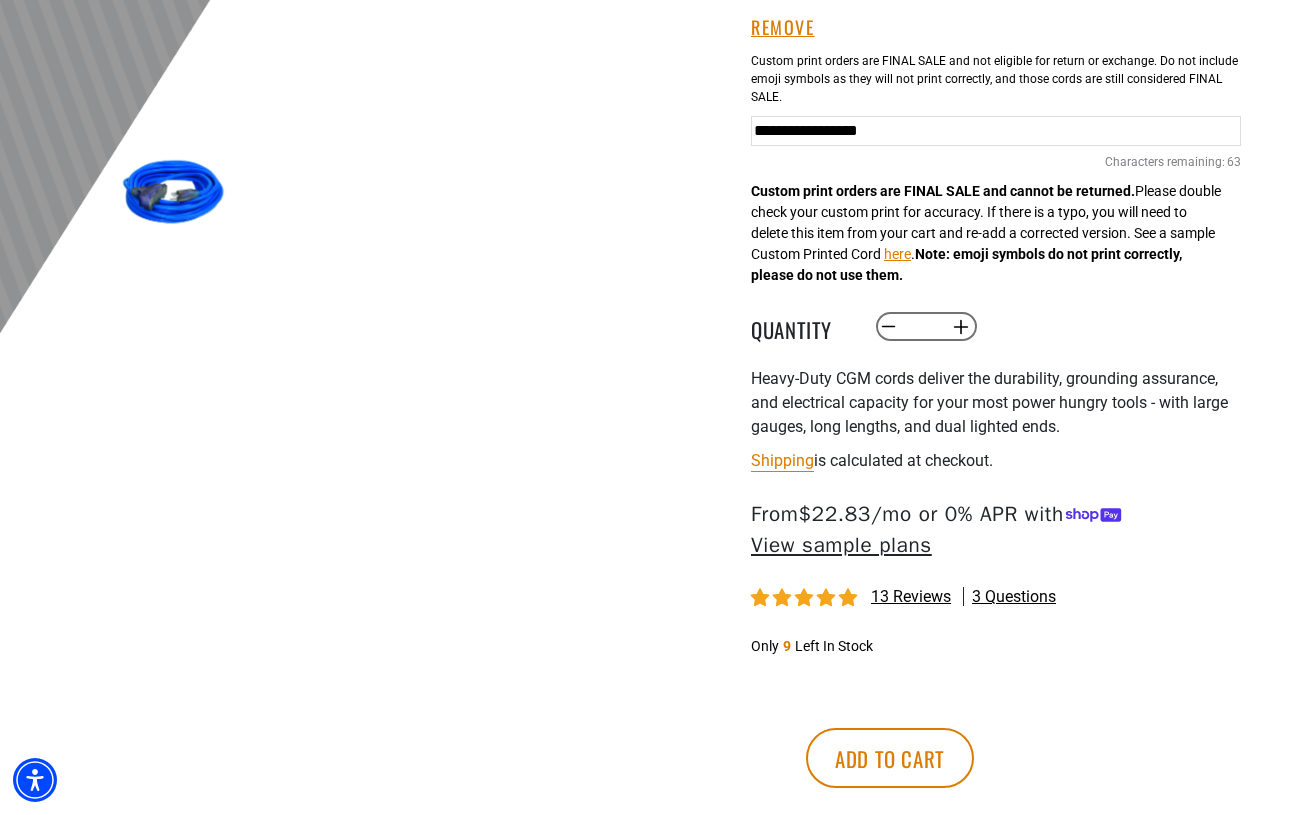 scroll, scrollTop: 700, scrollLeft: 0, axis: vertical 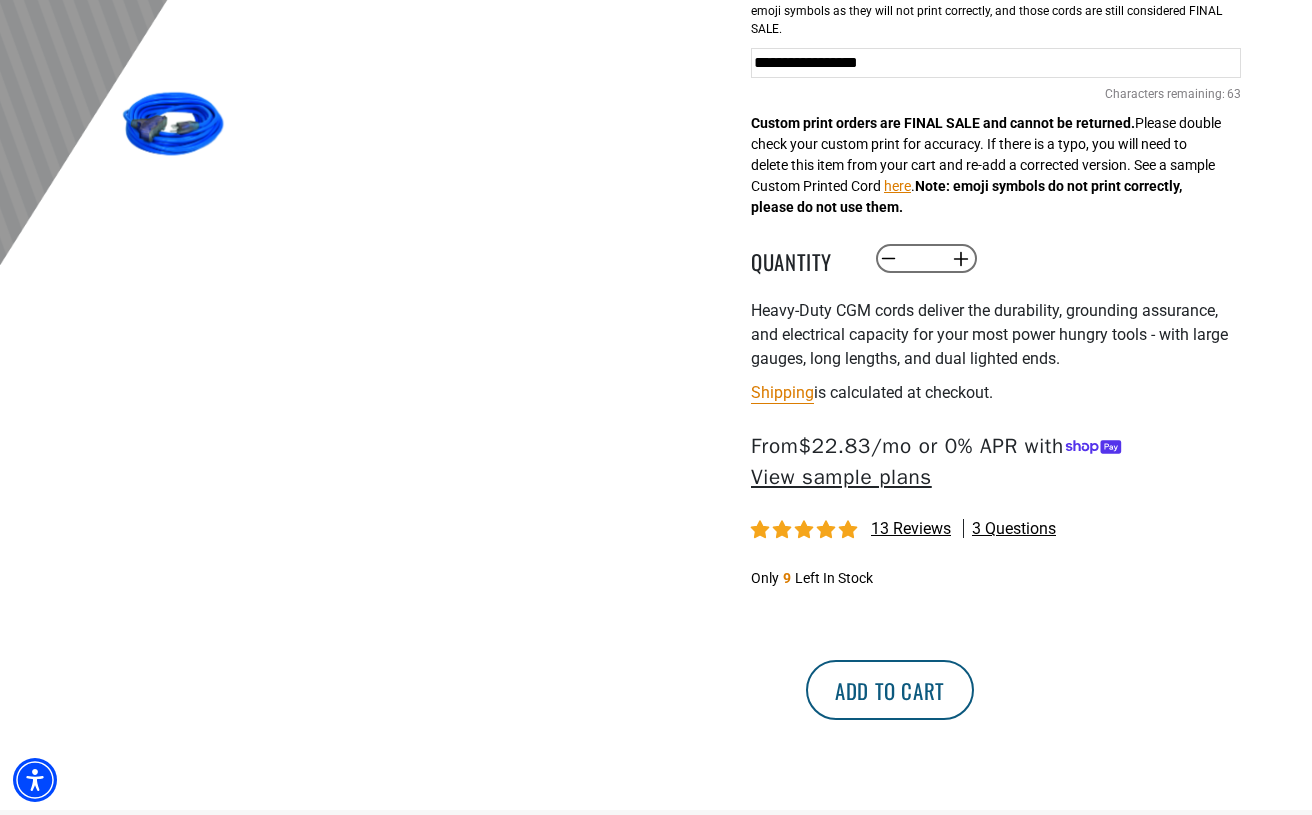 click on "Add to cart" at bounding box center (890, 690) 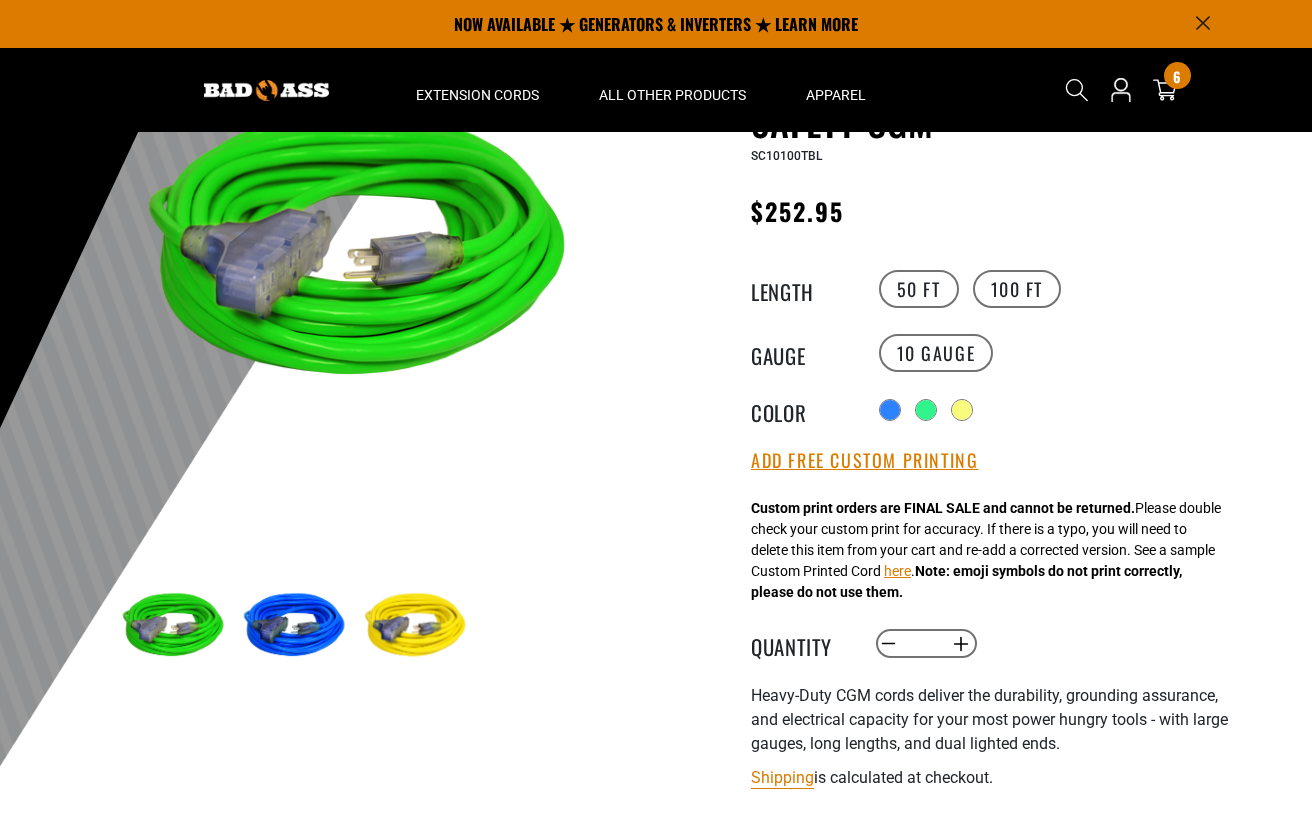 scroll, scrollTop: 0, scrollLeft: 0, axis: both 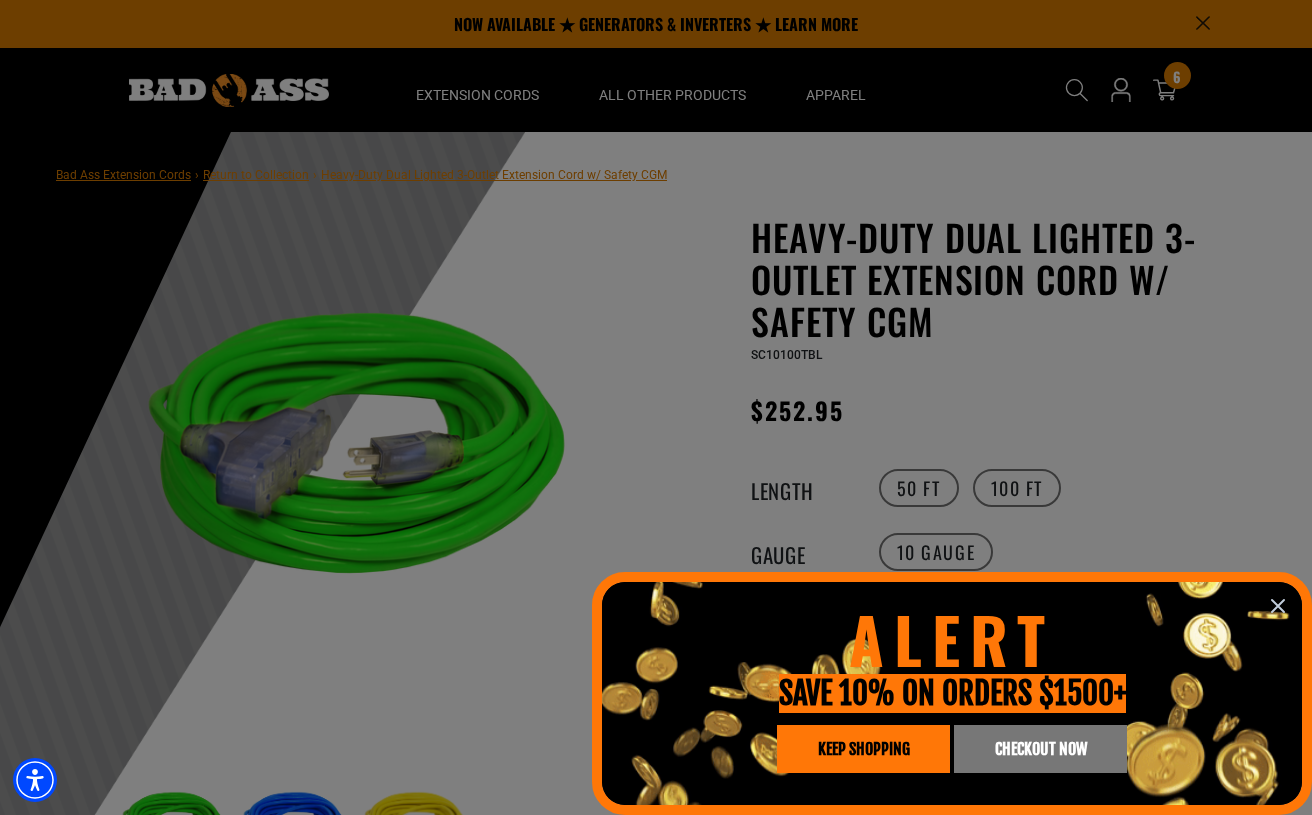 click 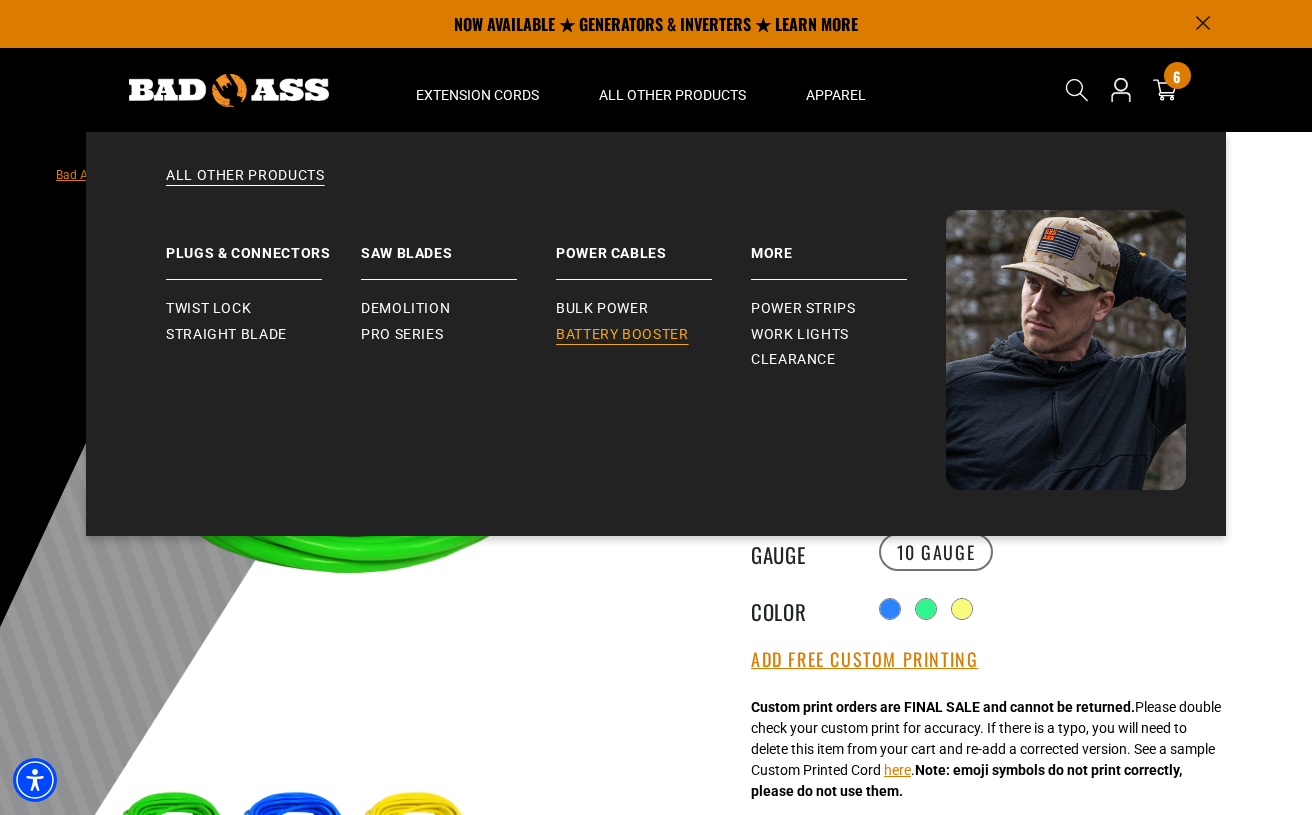 click on "Battery Booster" at bounding box center (622, 335) 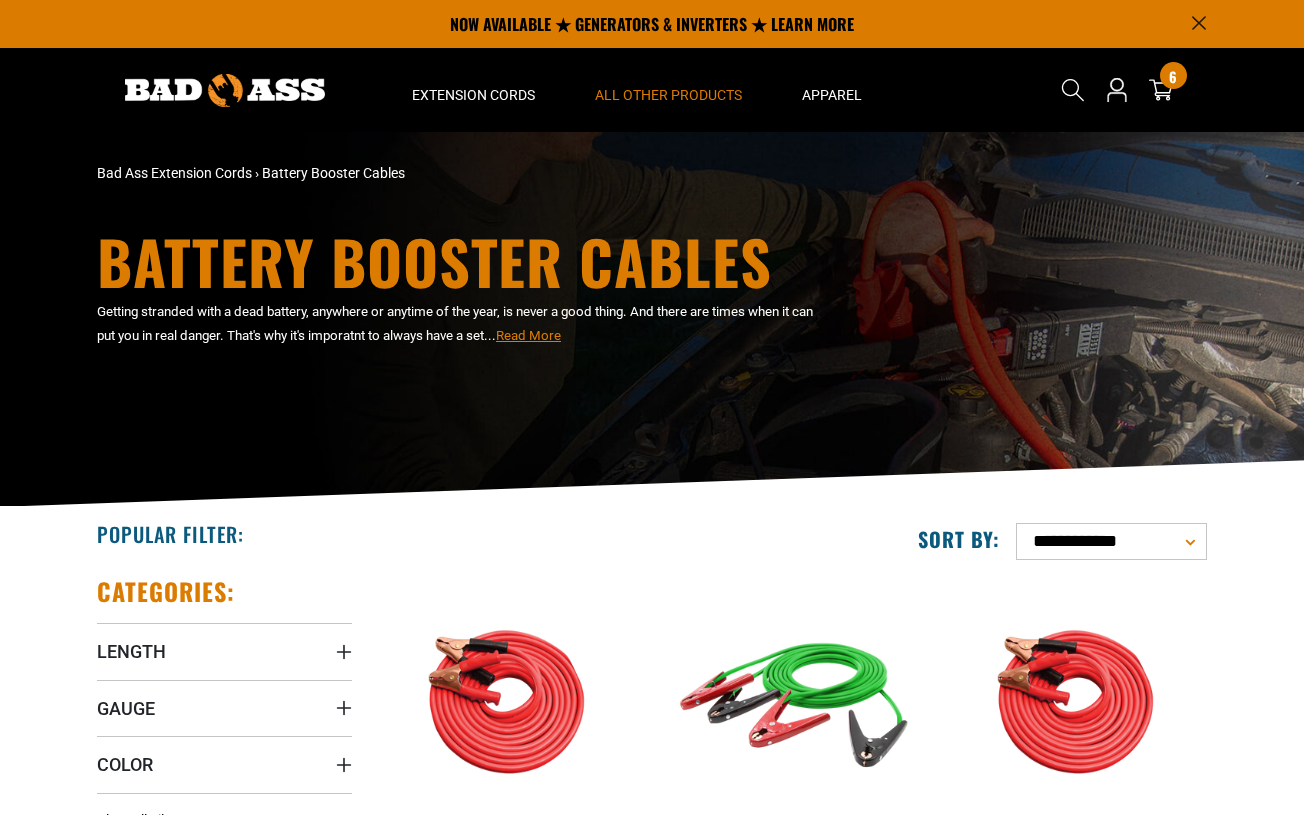 scroll, scrollTop: 0, scrollLeft: 0, axis: both 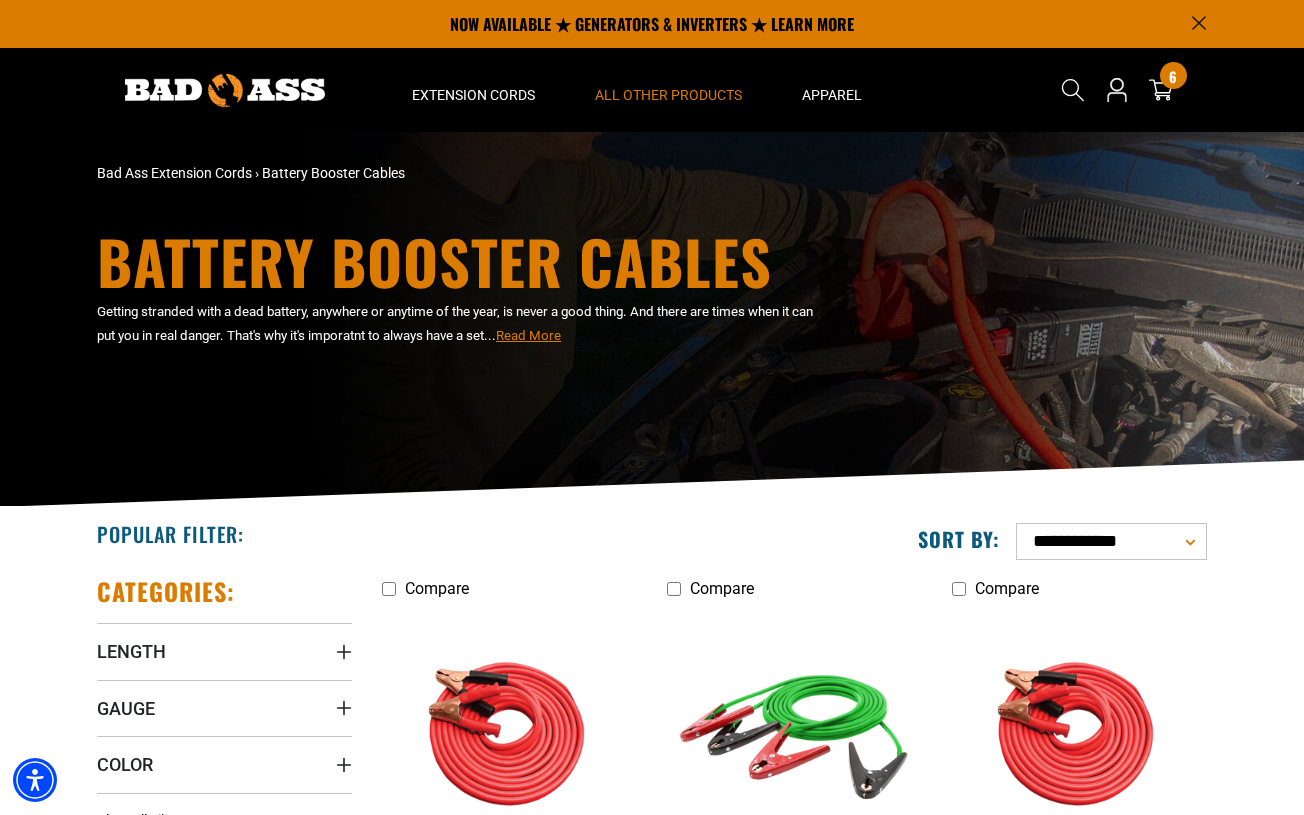 click on "Read More" at bounding box center (528, 335) 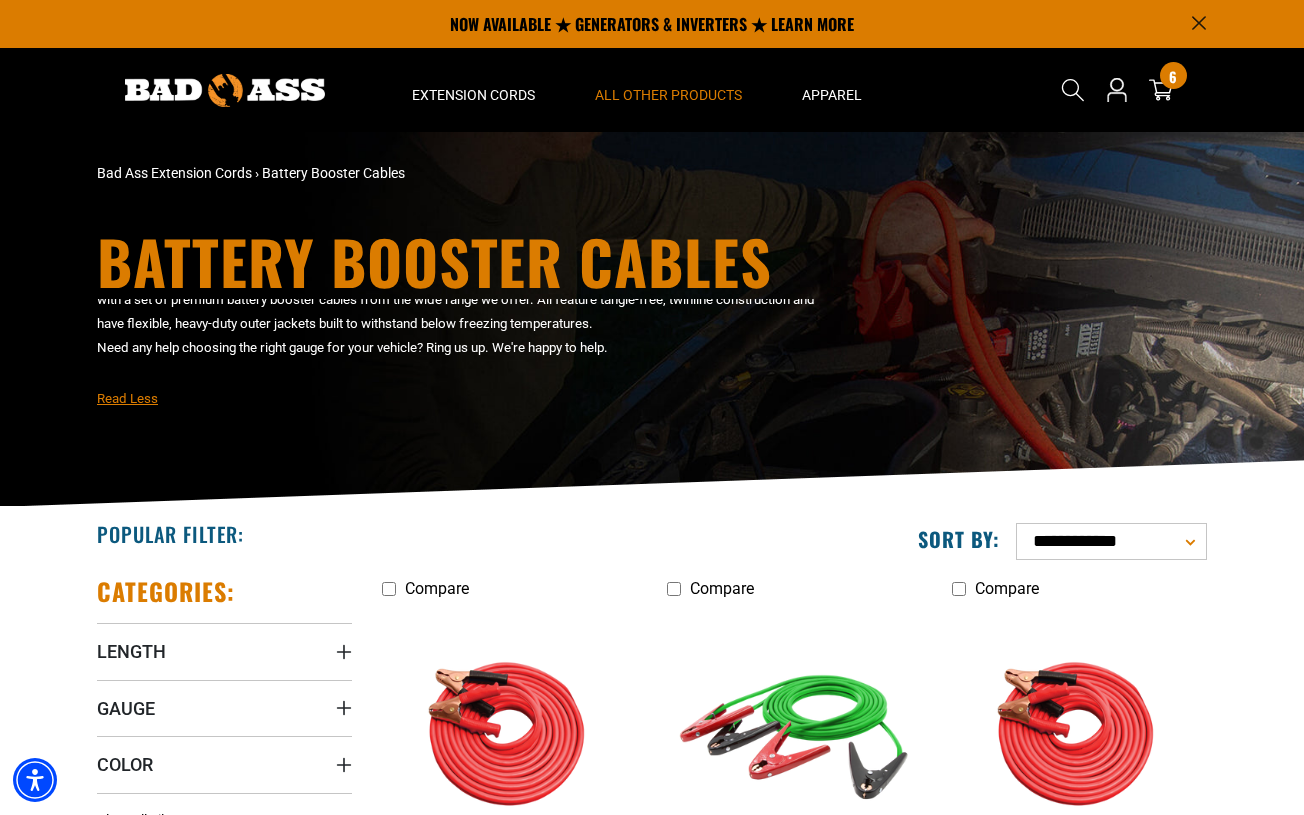 scroll, scrollTop: 61, scrollLeft: 0, axis: vertical 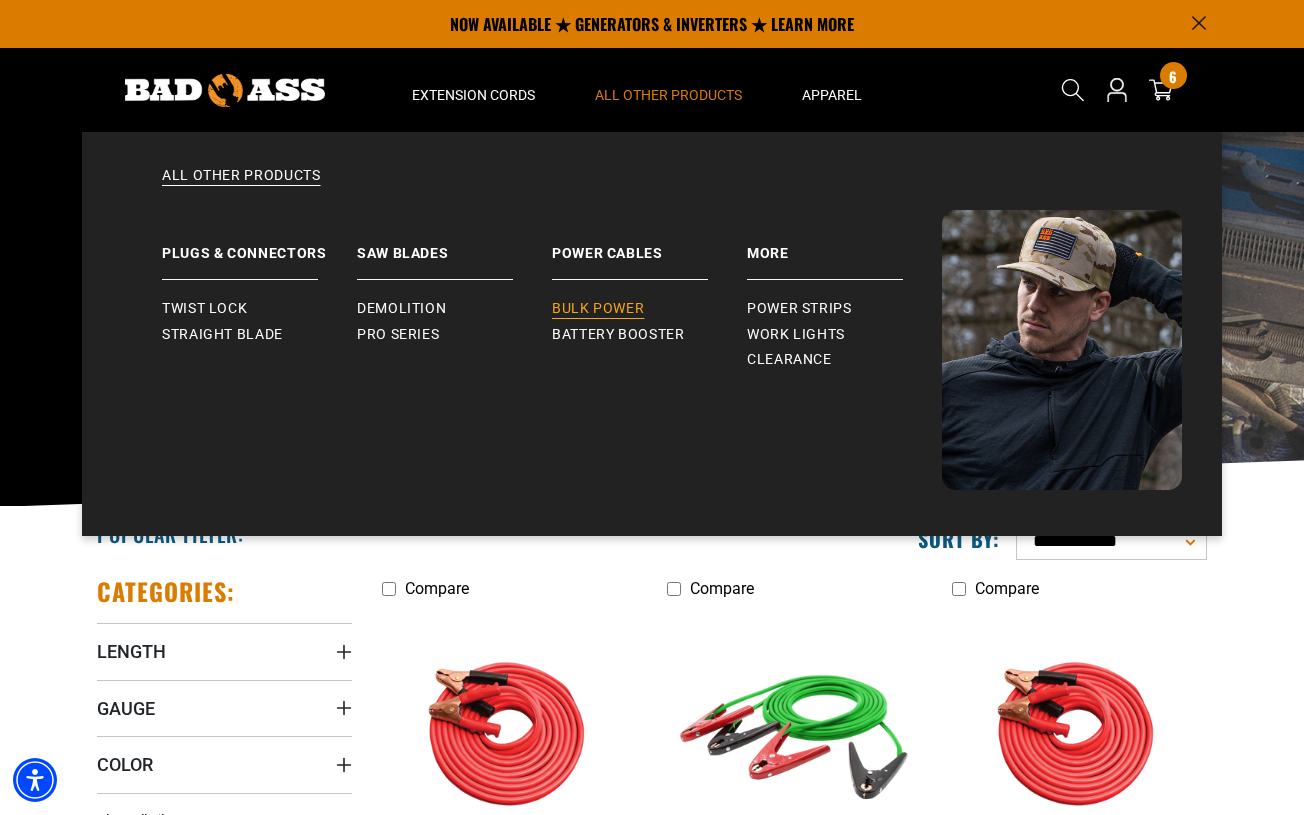 click on "Bulk Power" at bounding box center [598, 309] 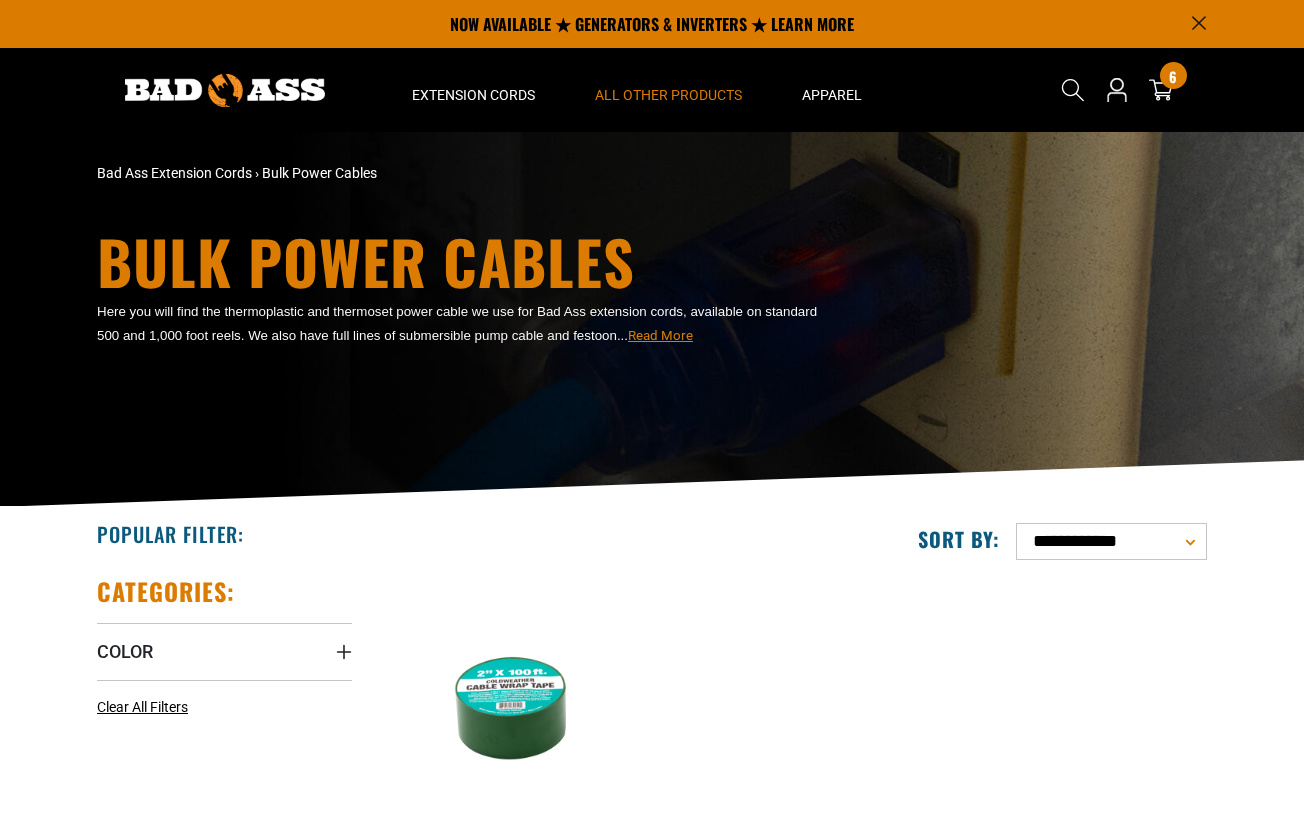 scroll, scrollTop: 64, scrollLeft: 0, axis: vertical 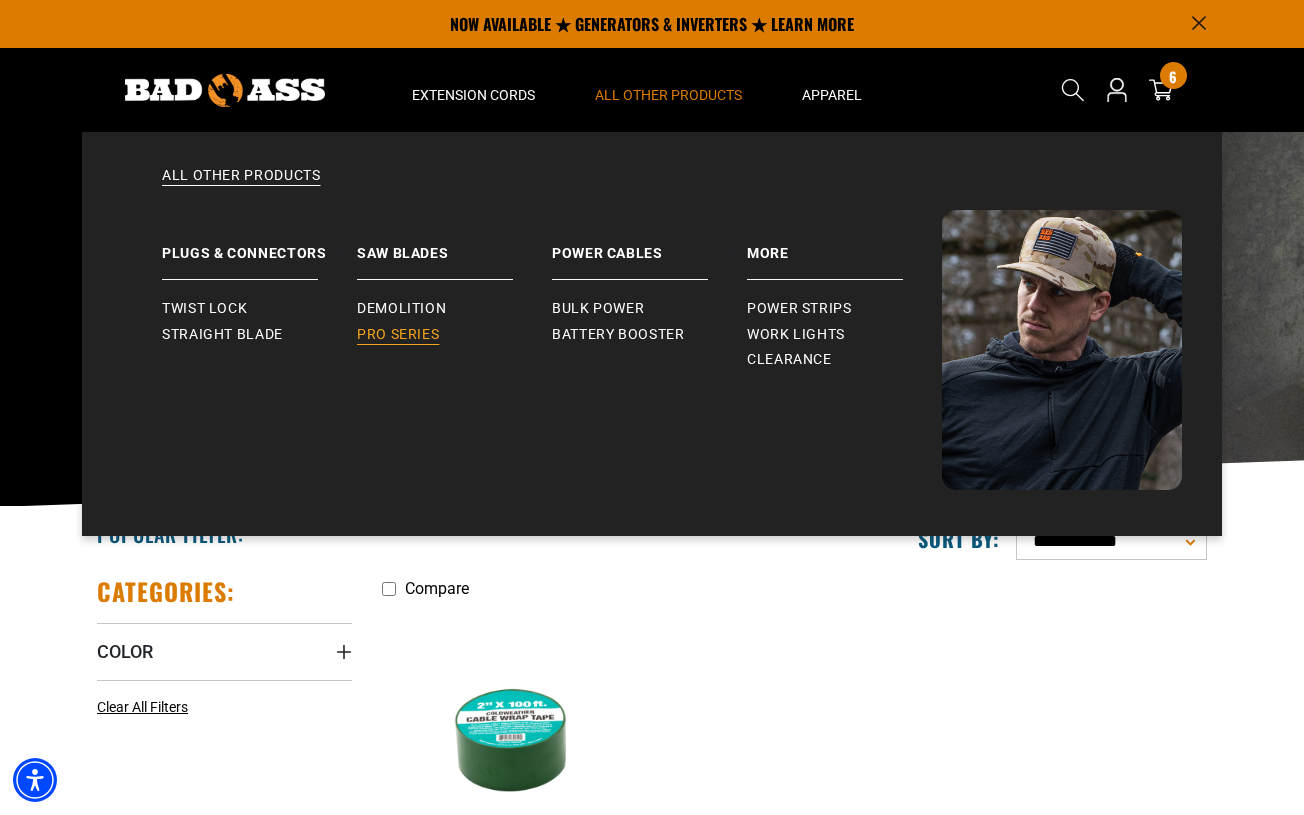 click on "Pro Series" at bounding box center [398, 335] 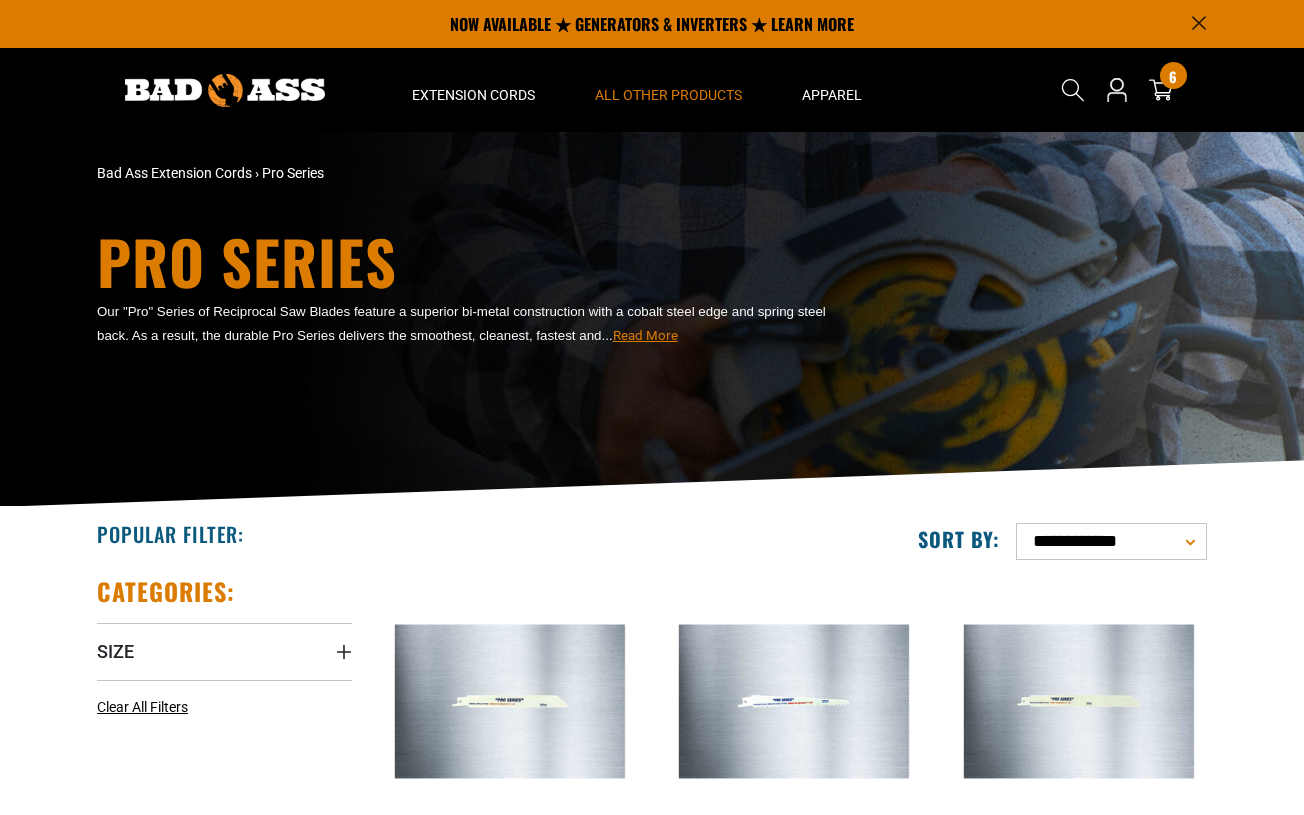 scroll, scrollTop: 88, scrollLeft: 0, axis: vertical 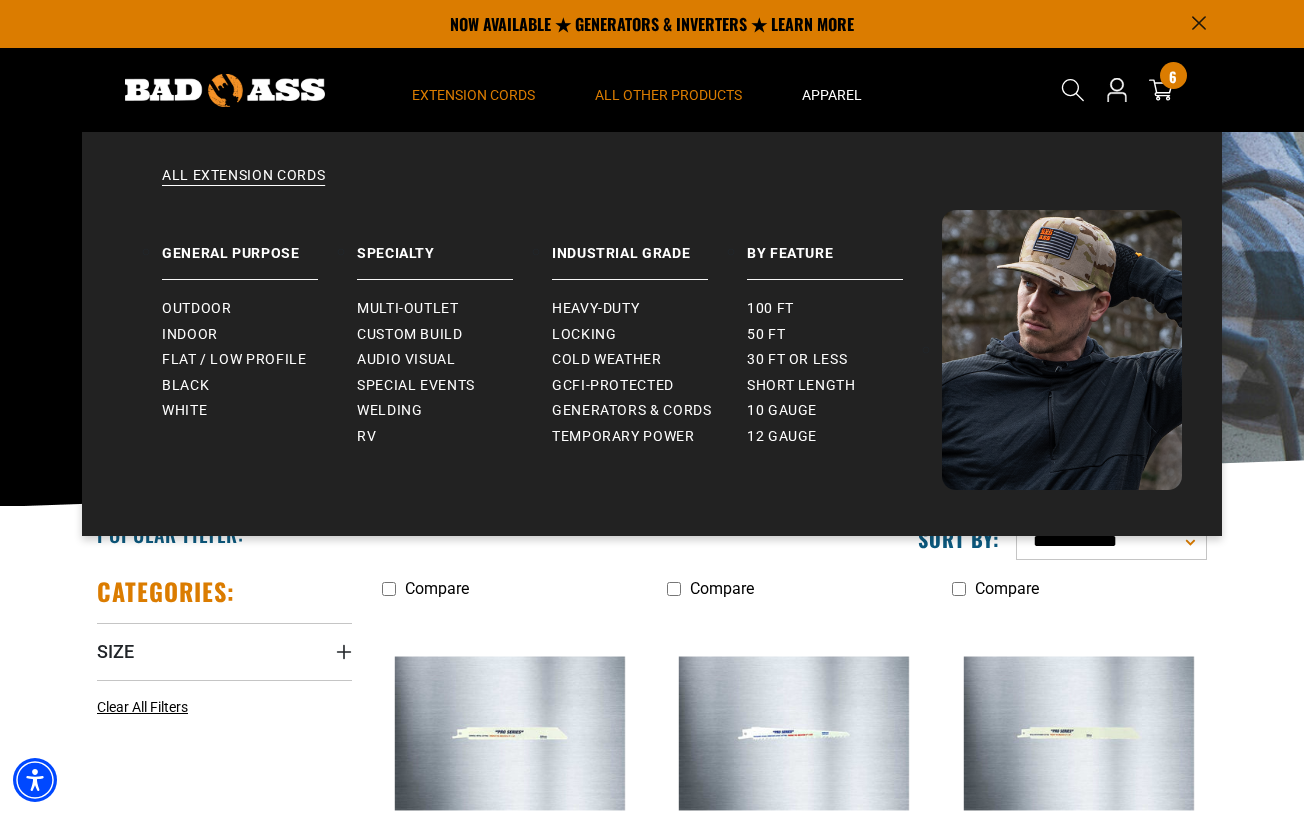 click on "Extension Cords" at bounding box center [473, 95] 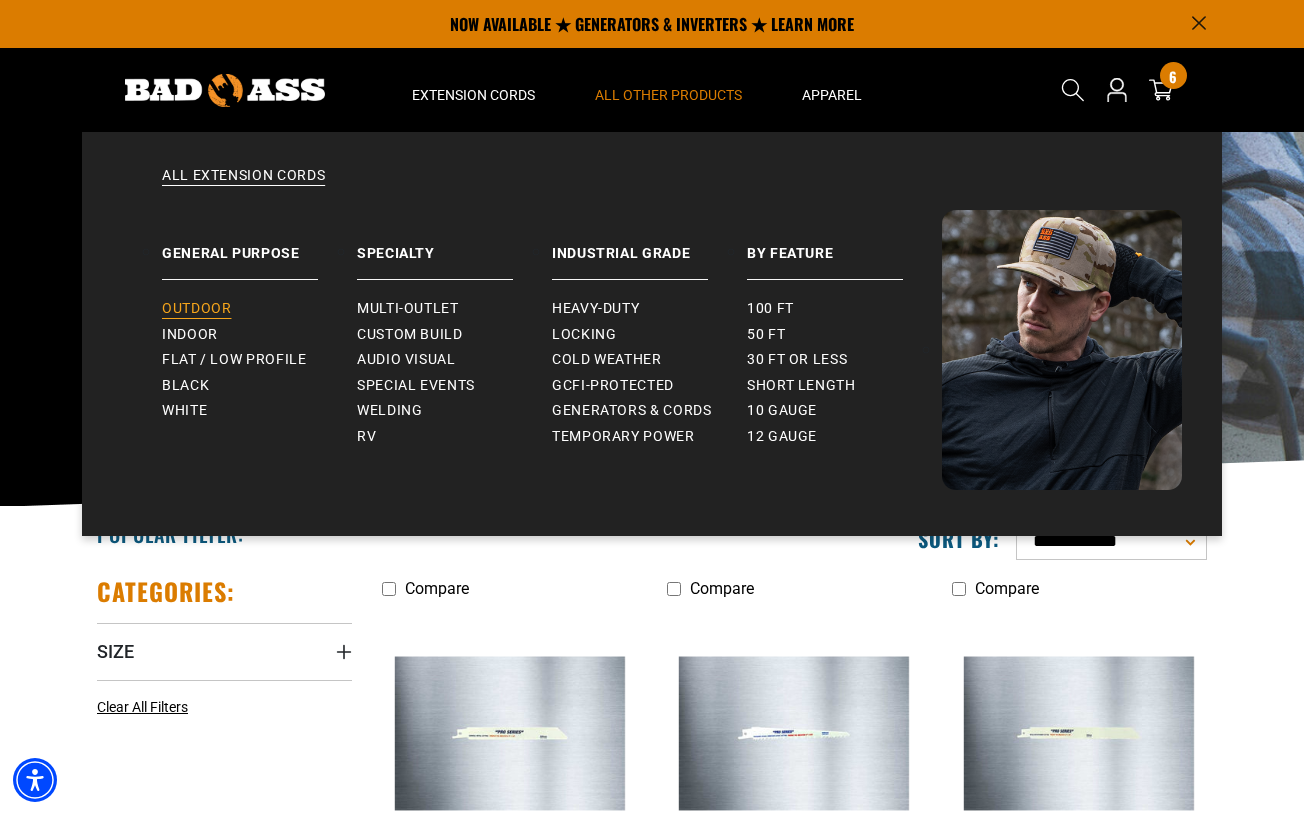click on "Outdoor" at bounding box center (259, 309) 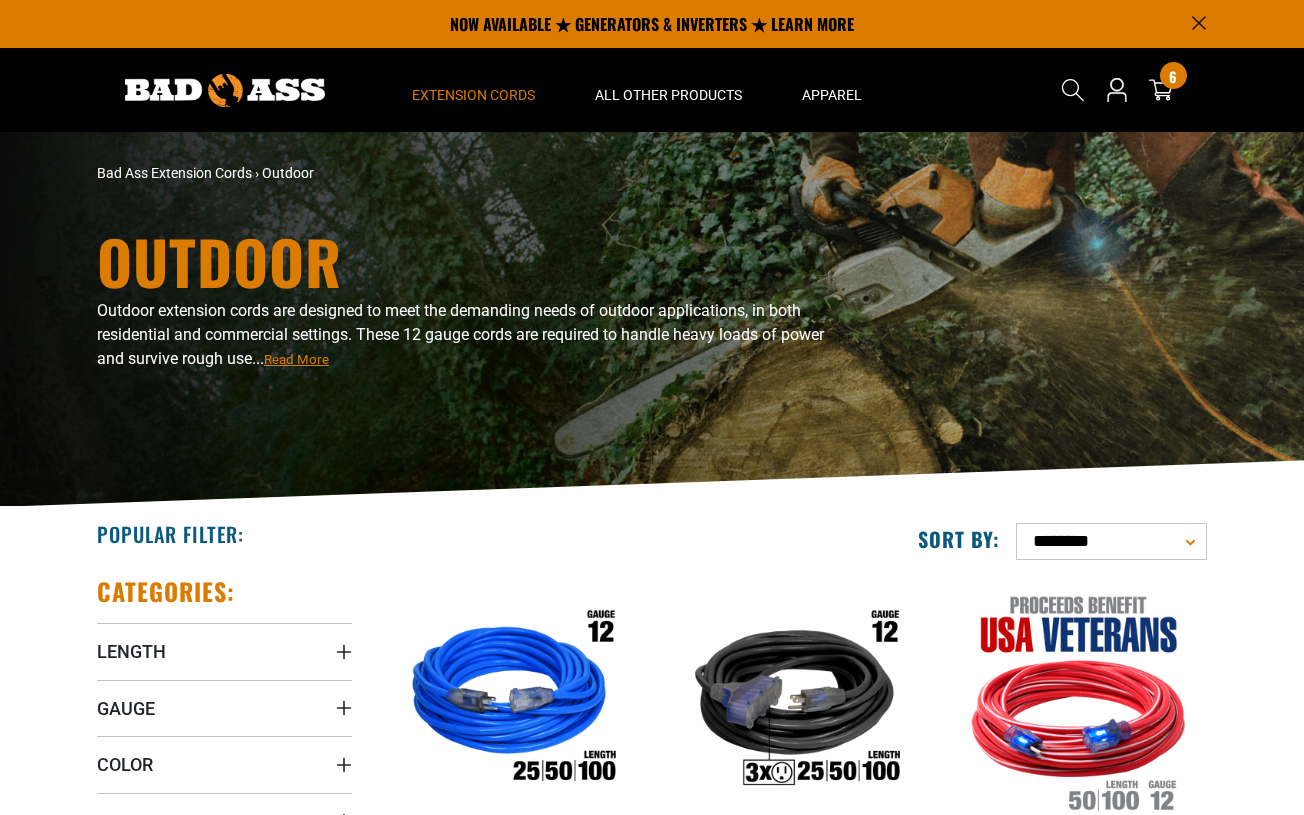 scroll, scrollTop: 100, scrollLeft: 0, axis: vertical 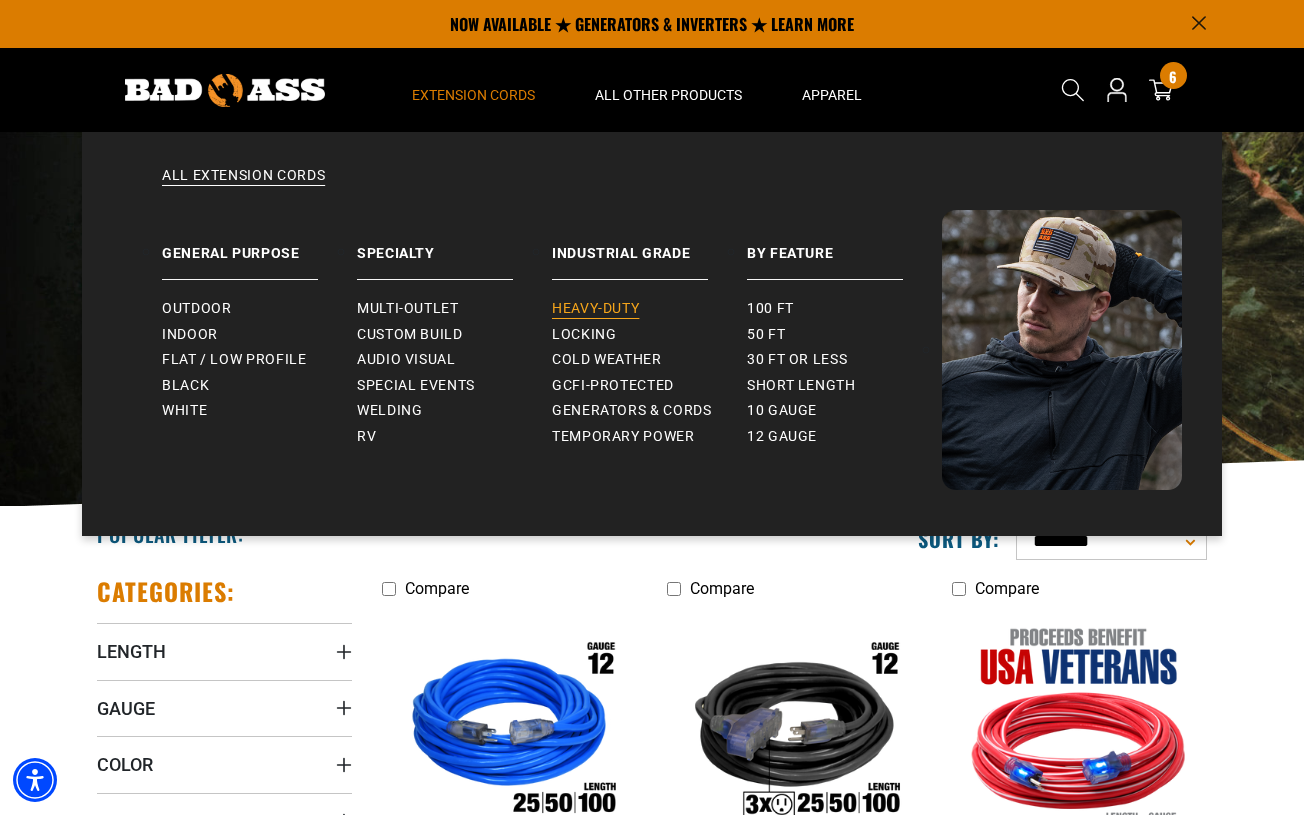 click on "Heavy-Duty" at bounding box center (595, 309) 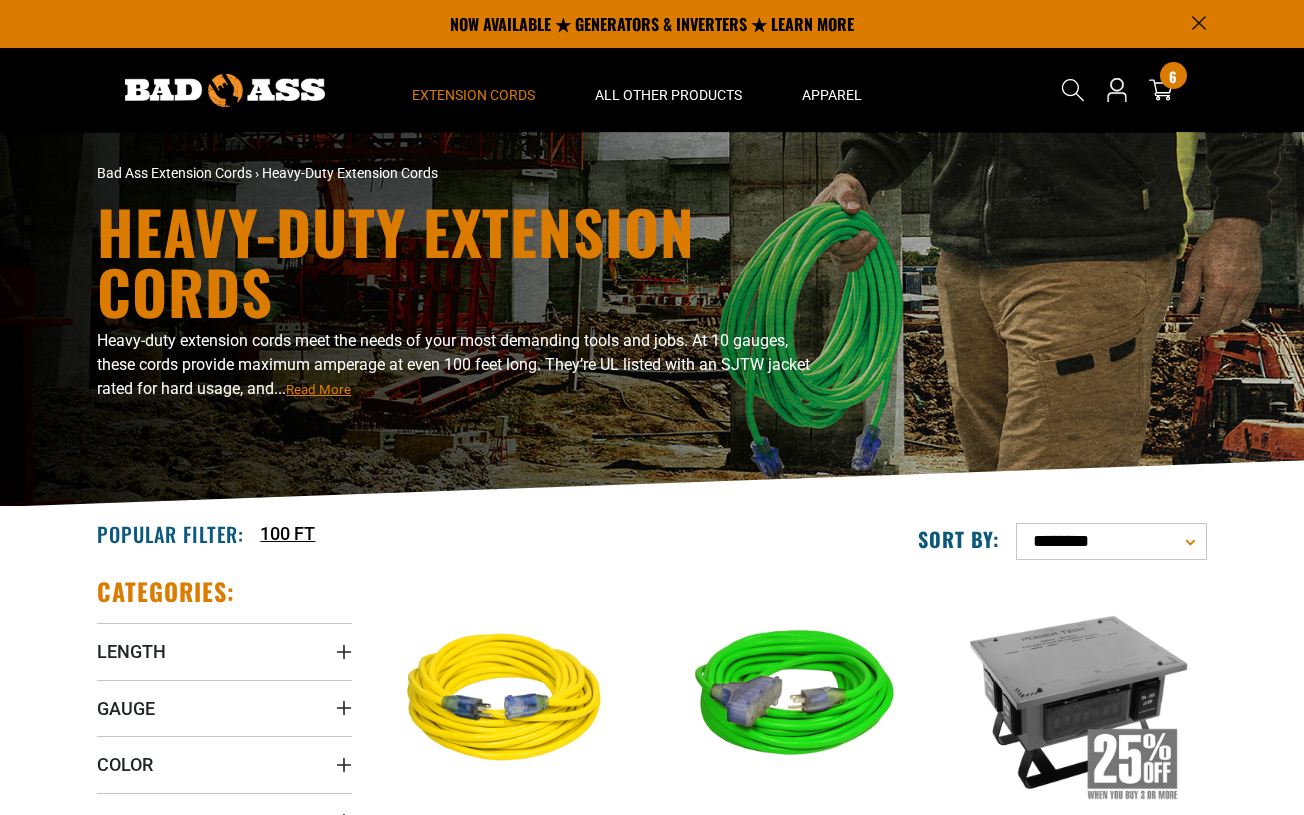 scroll, scrollTop: 280, scrollLeft: 0, axis: vertical 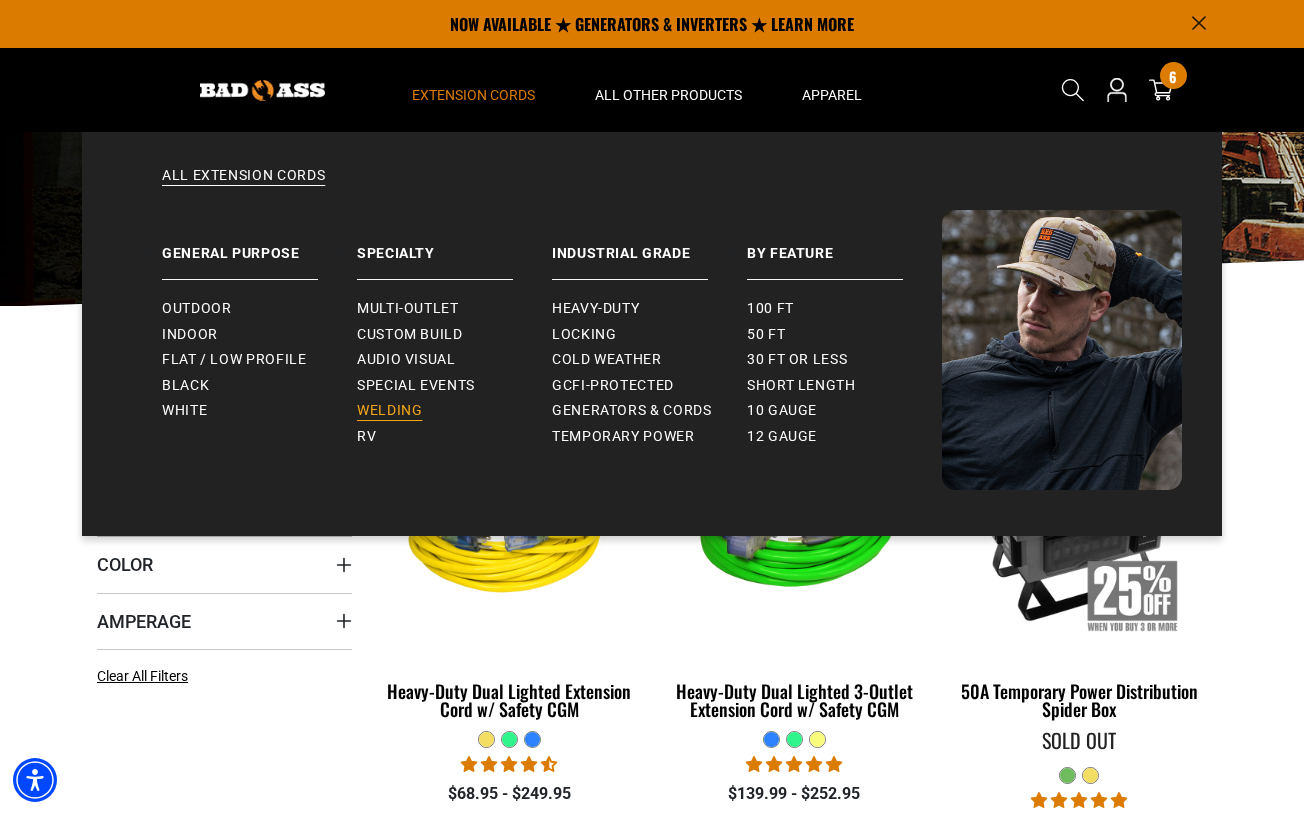 click on "Welding" at bounding box center (389, 411) 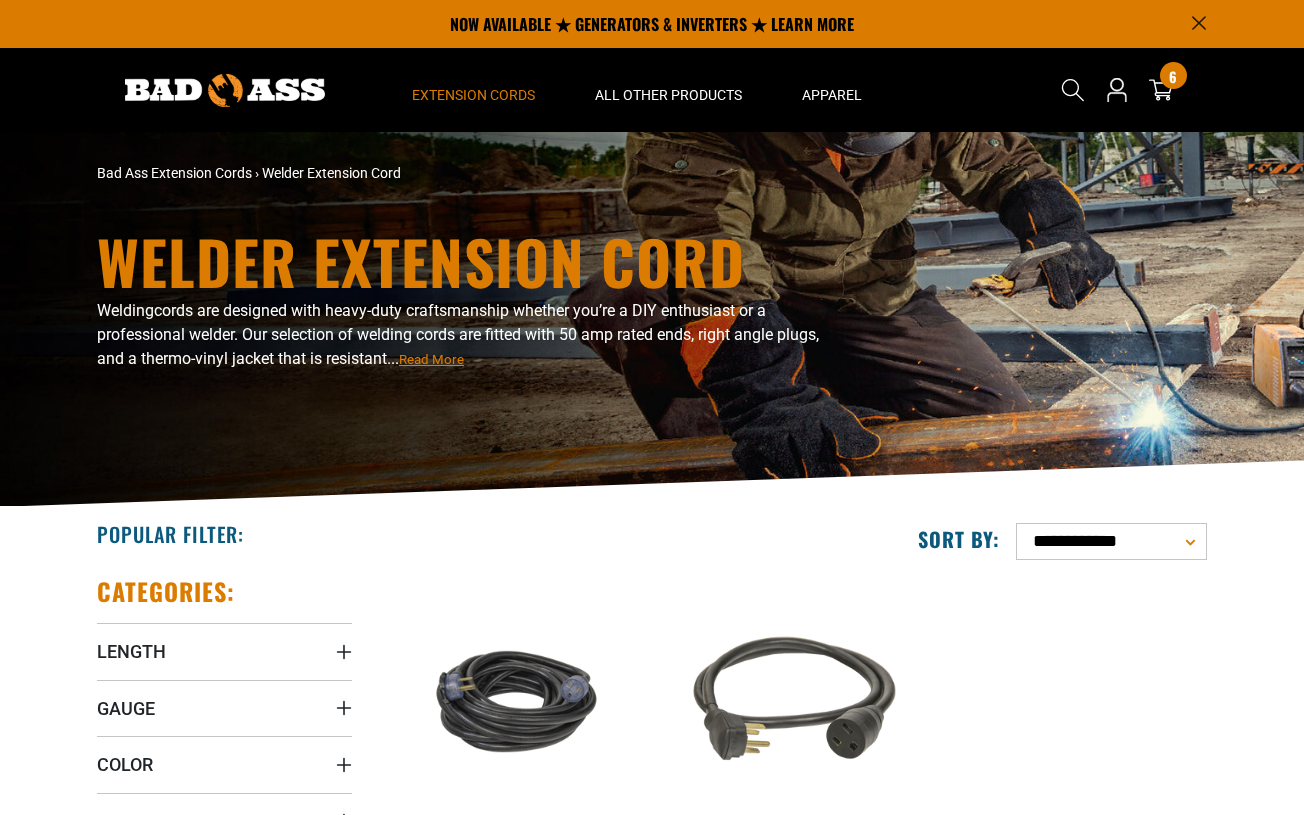 scroll, scrollTop: 242, scrollLeft: 0, axis: vertical 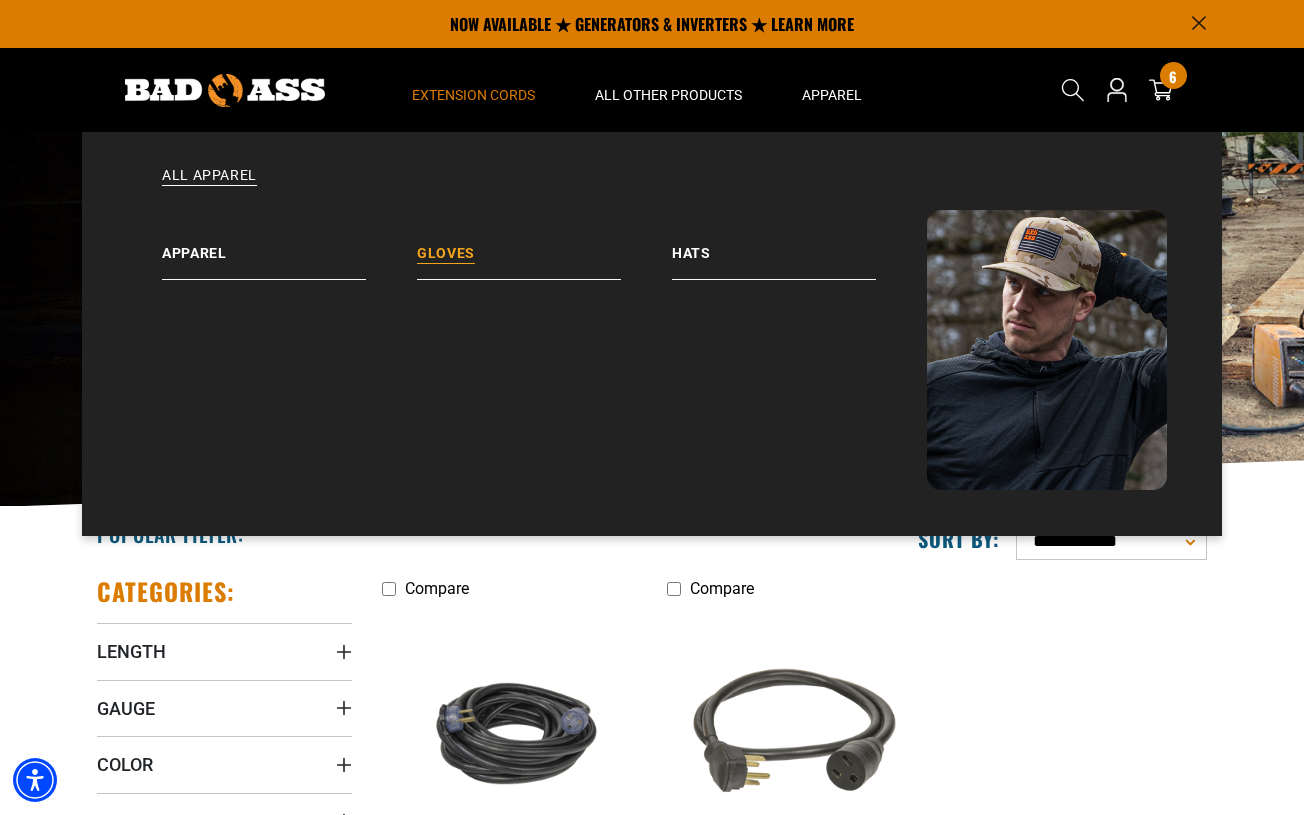 click on "Gloves" at bounding box center [544, 245] 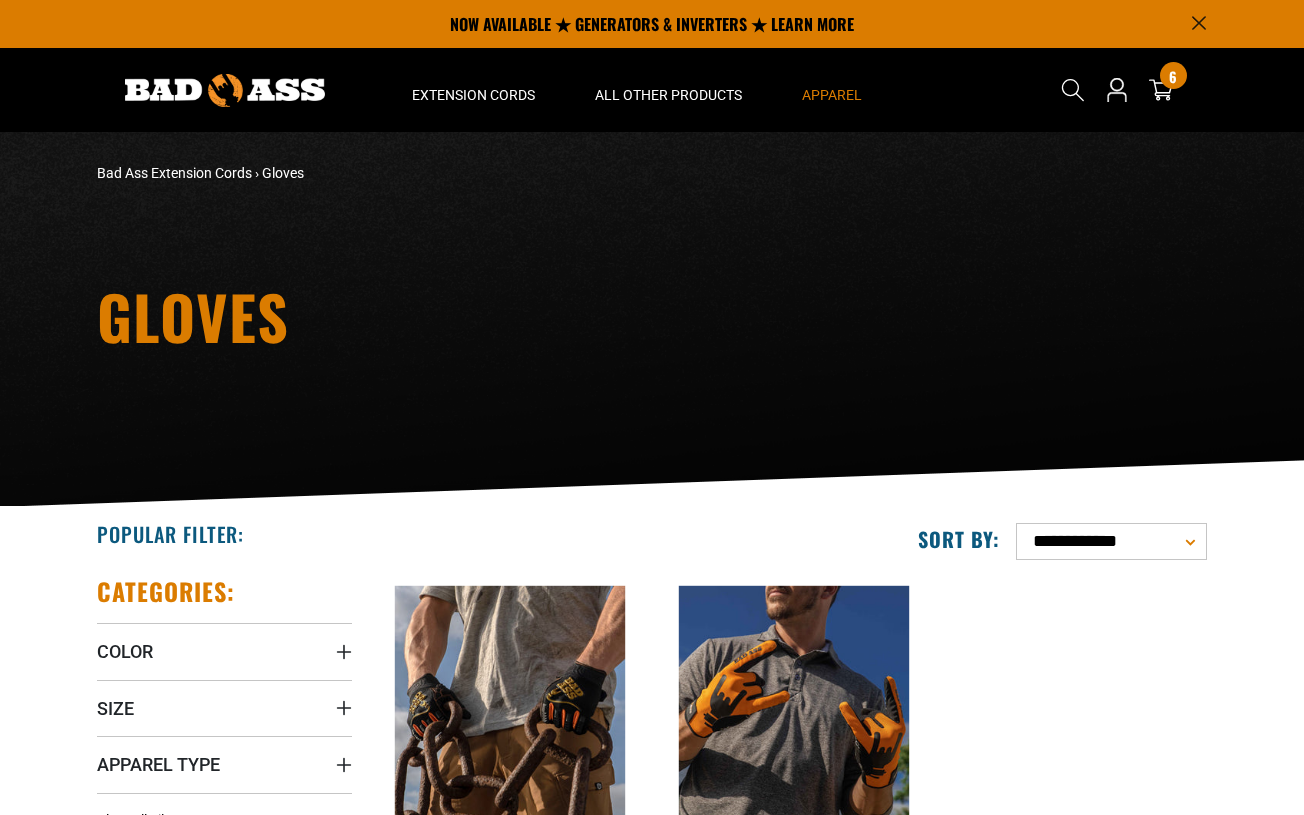 scroll, scrollTop: 0, scrollLeft: 0, axis: both 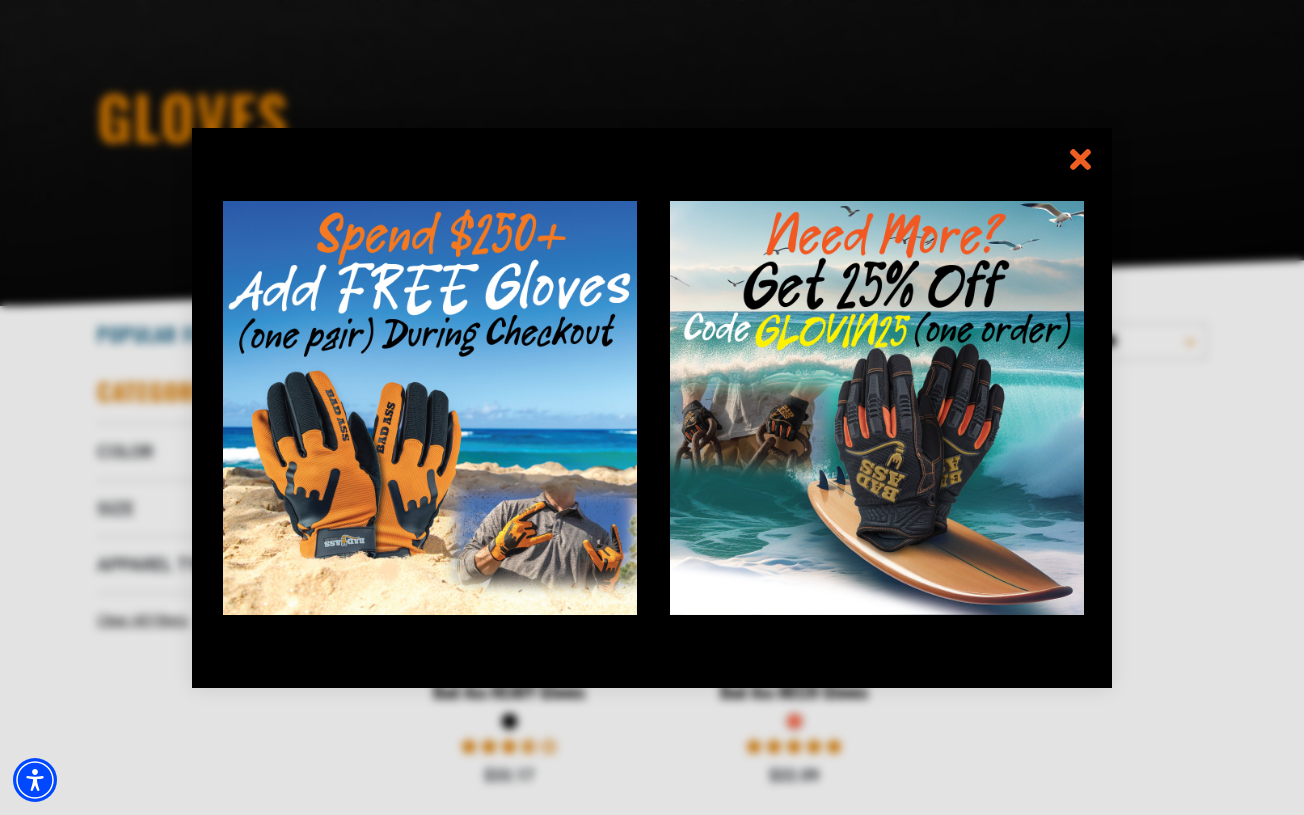 click 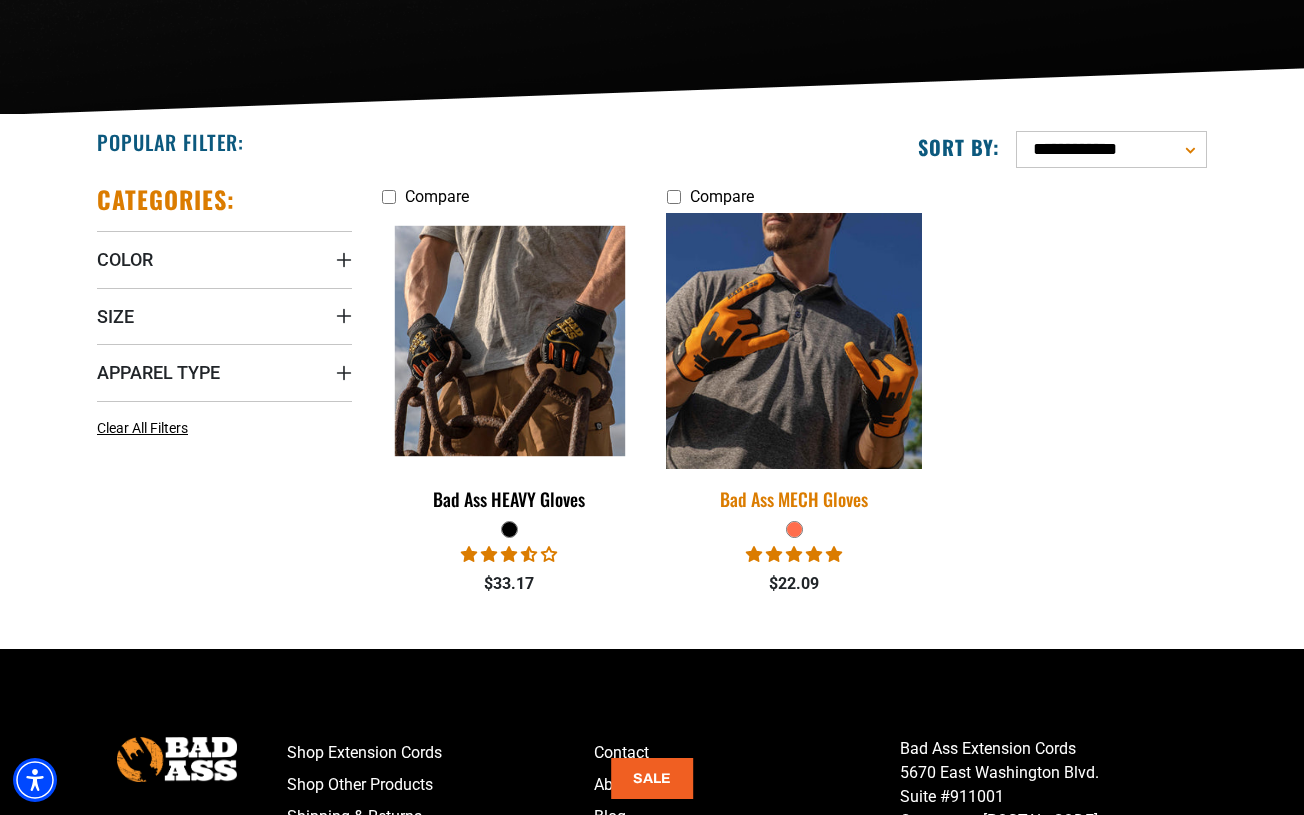 scroll, scrollTop: 400, scrollLeft: 0, axis: vertical 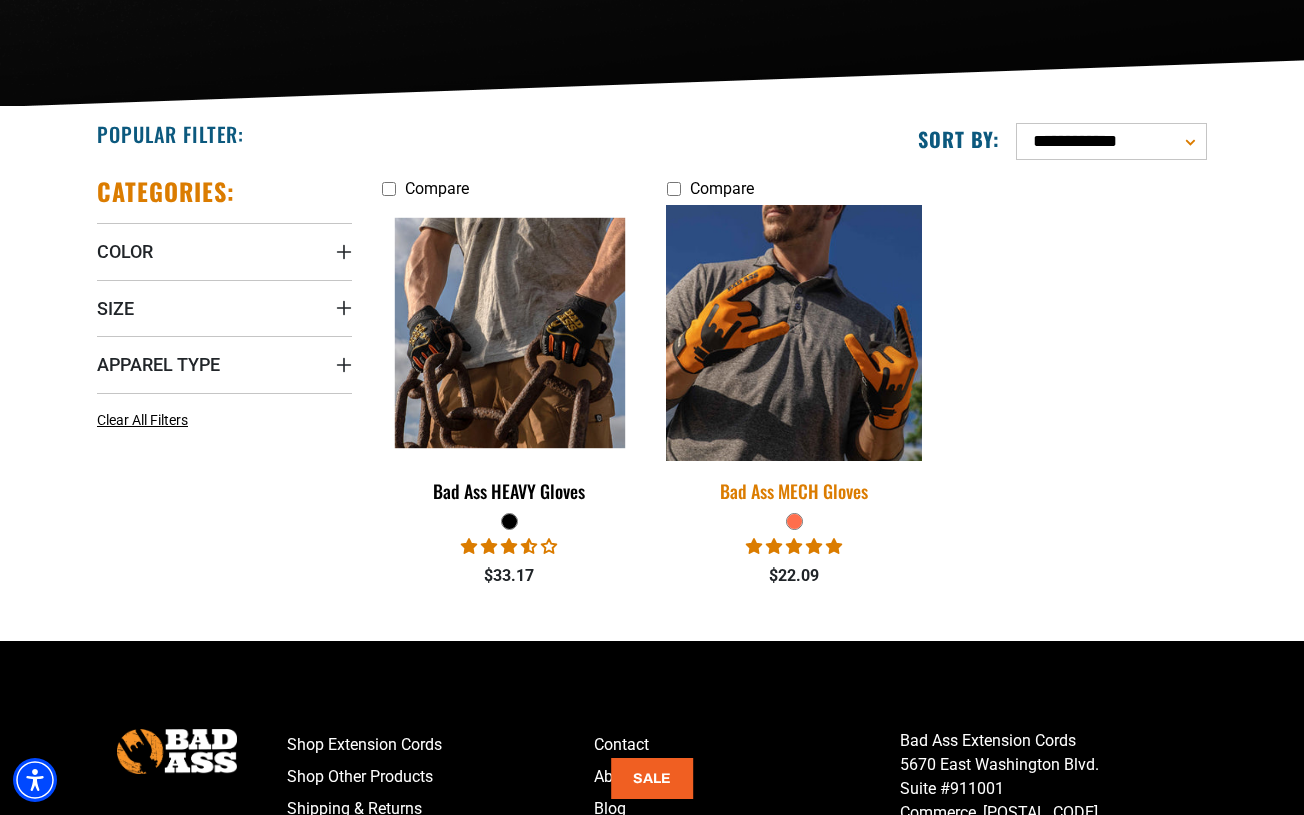 click at bounding box center [794, 333] 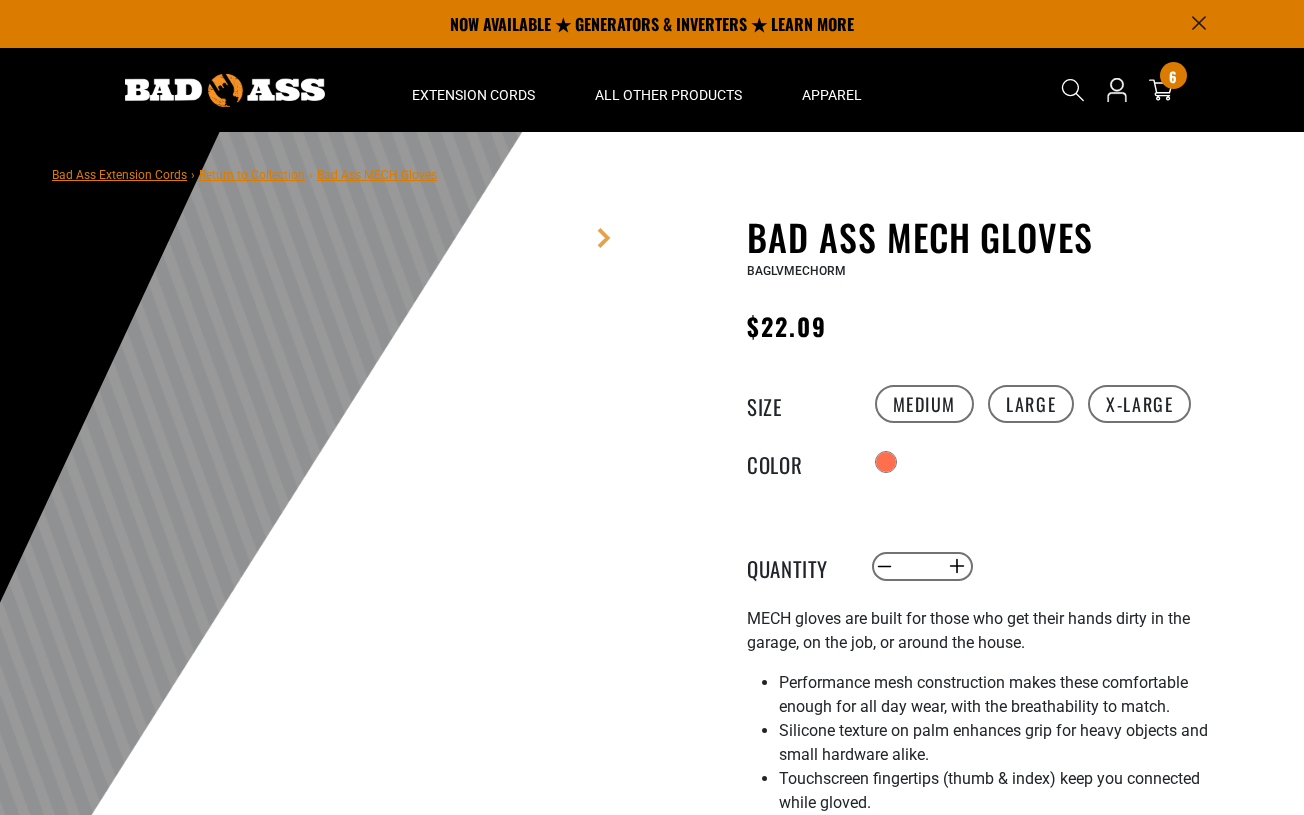 scroll, scrollTop: 0, scrollLeft: 0, axis: both 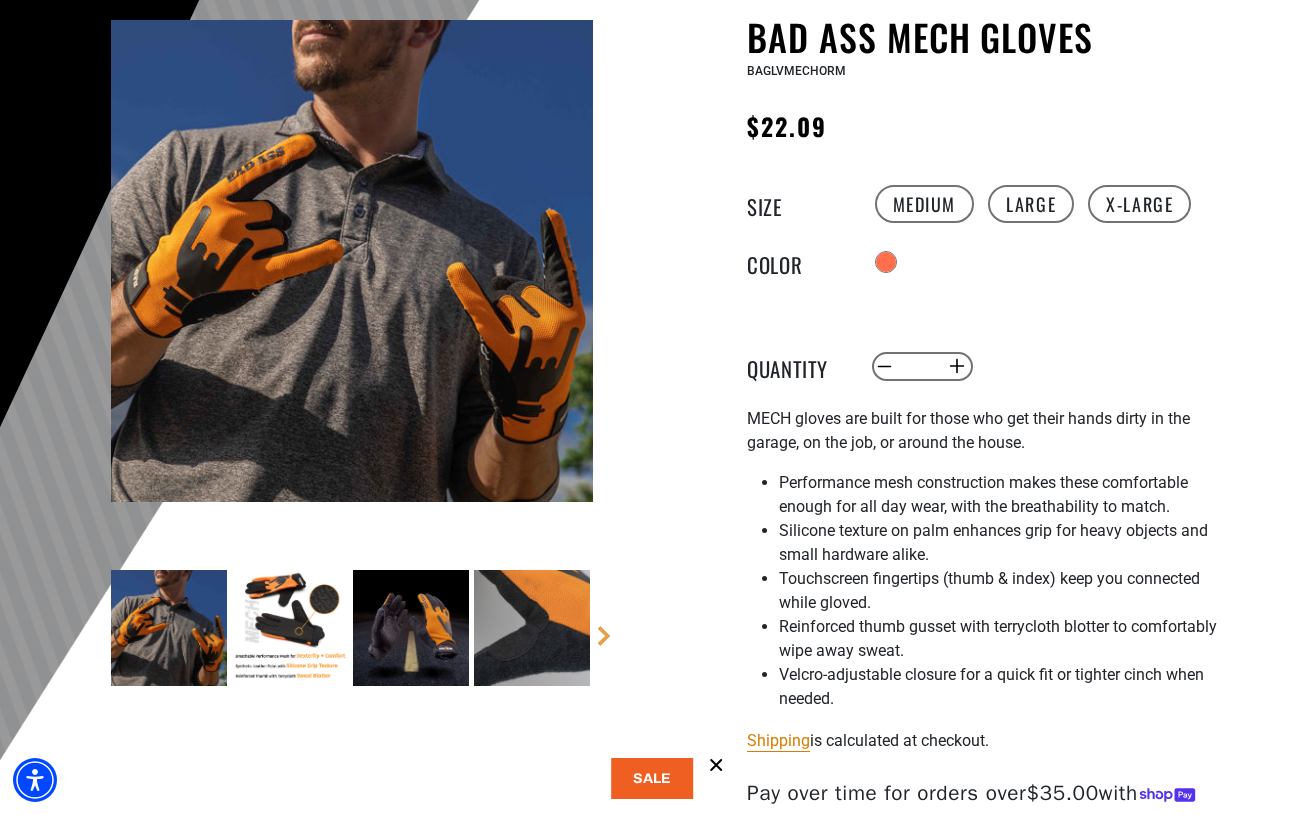 click at bounding box center (290, 628) 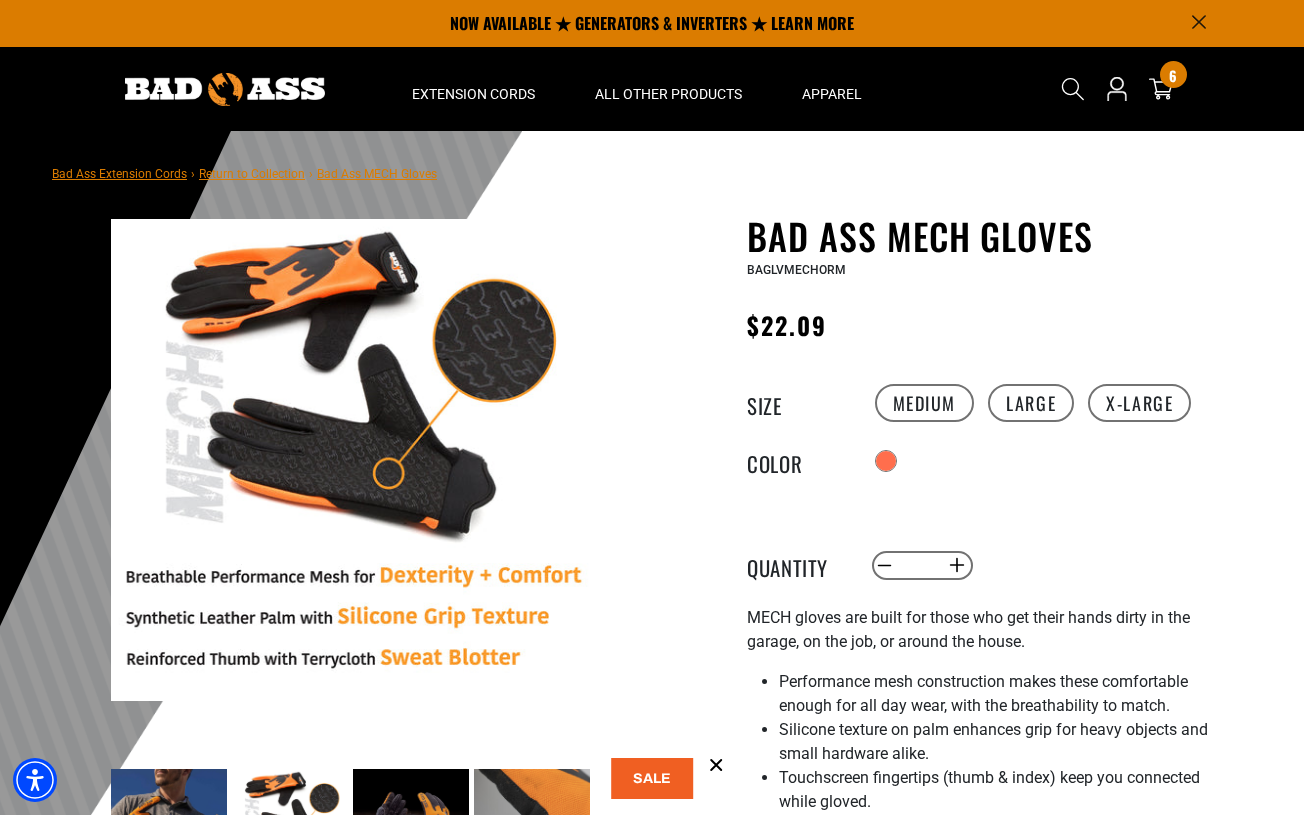 scroll, scrollTop: 0, scrollLeft: 0, axis: both 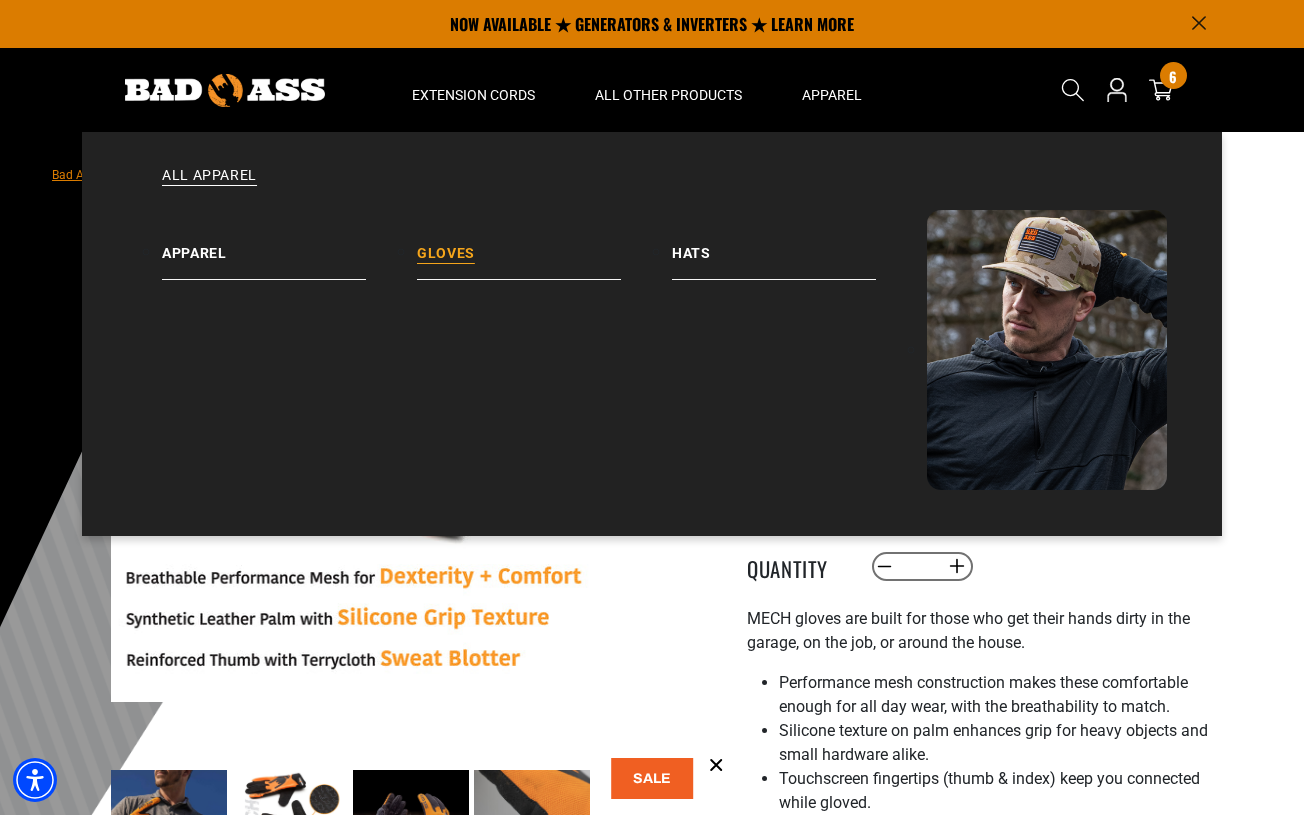 click on "Gloves" at bounding box center (544, 245) 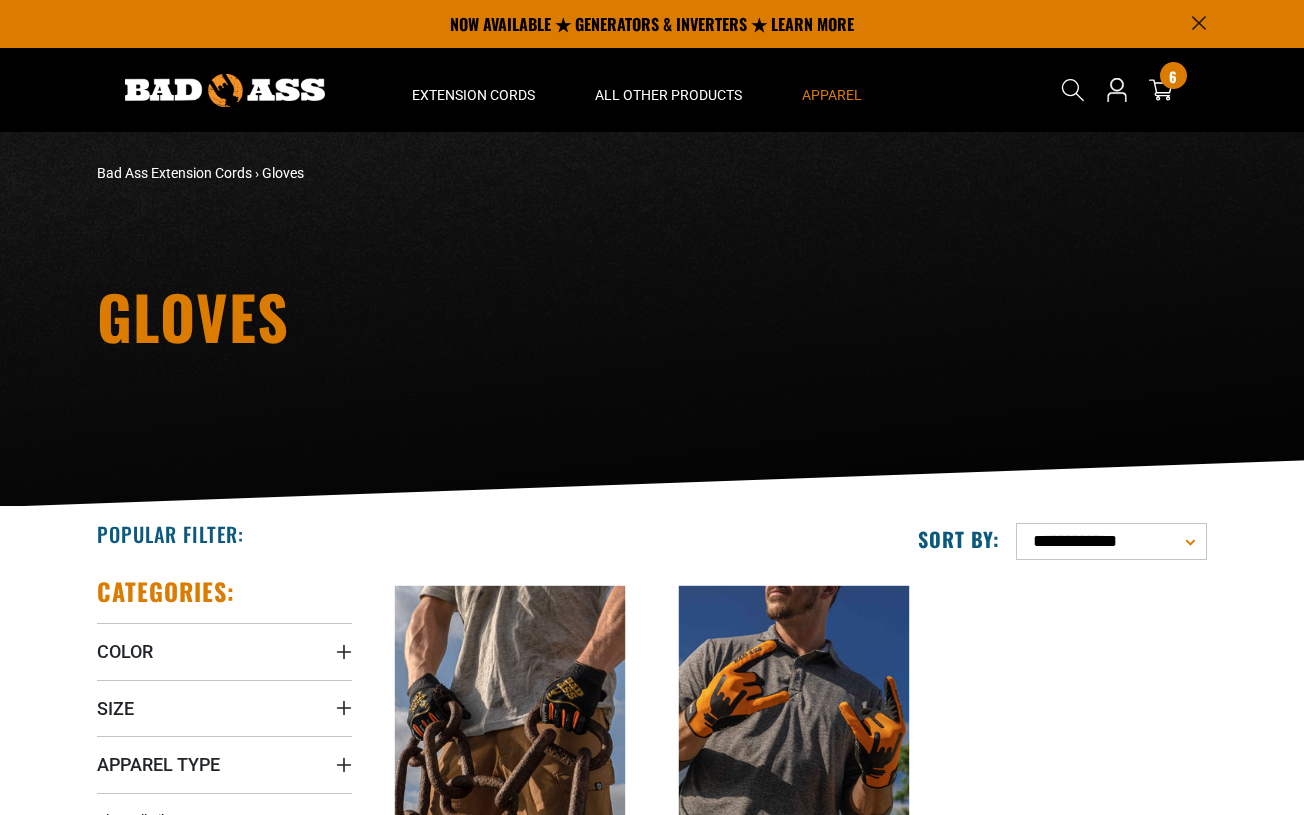 scroll, scrollTop: 0, scrollLeft: 0, axis: both 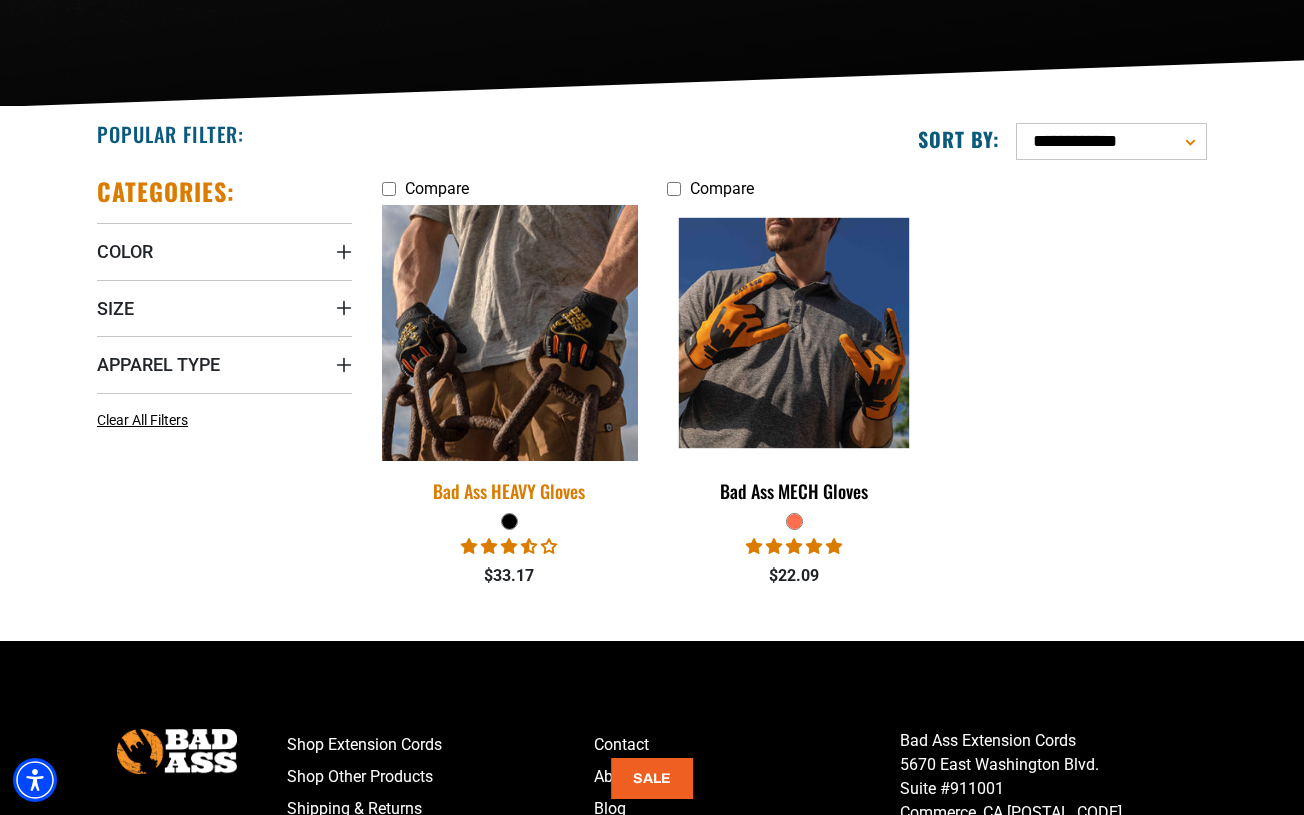 click at bounding box center [510, 333] 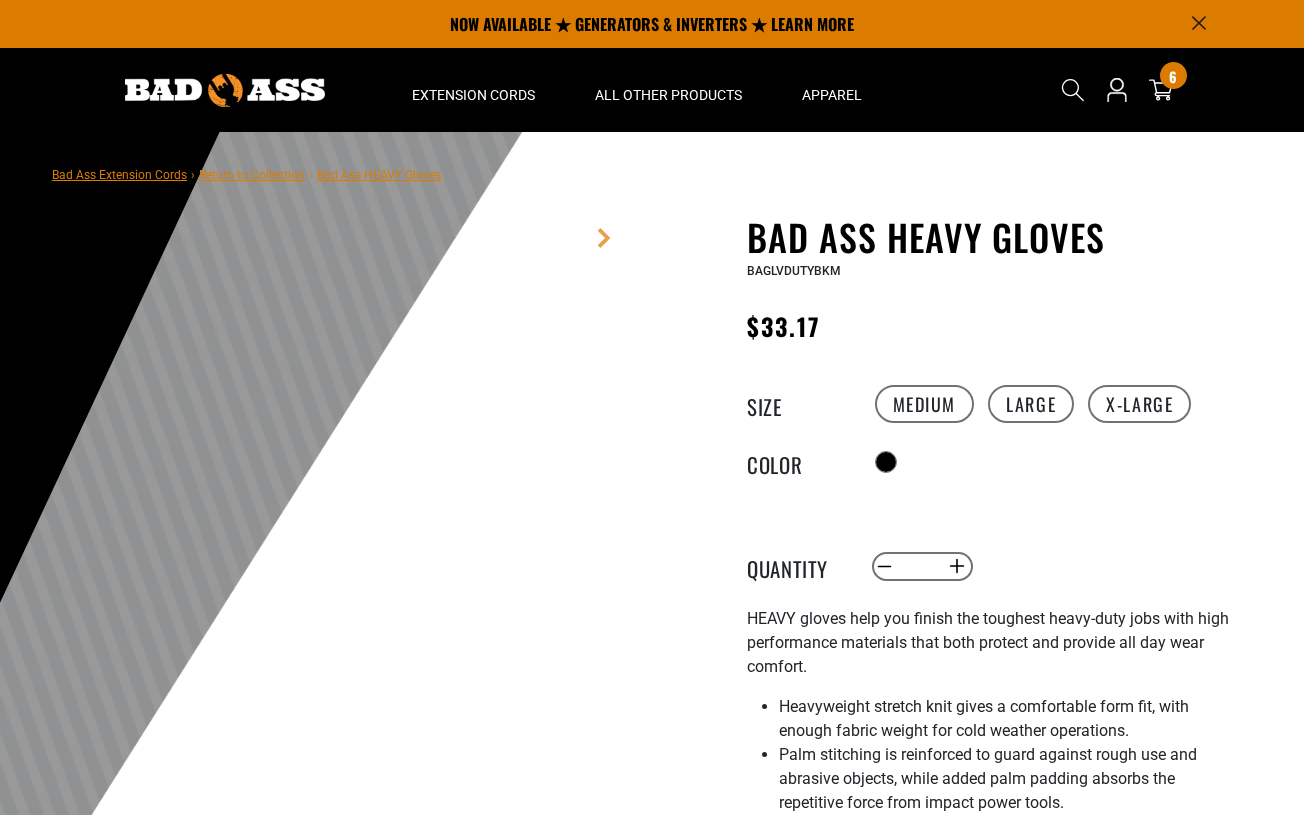 scroll, scrollTop: 0, scrollLeft: 0, axis: both 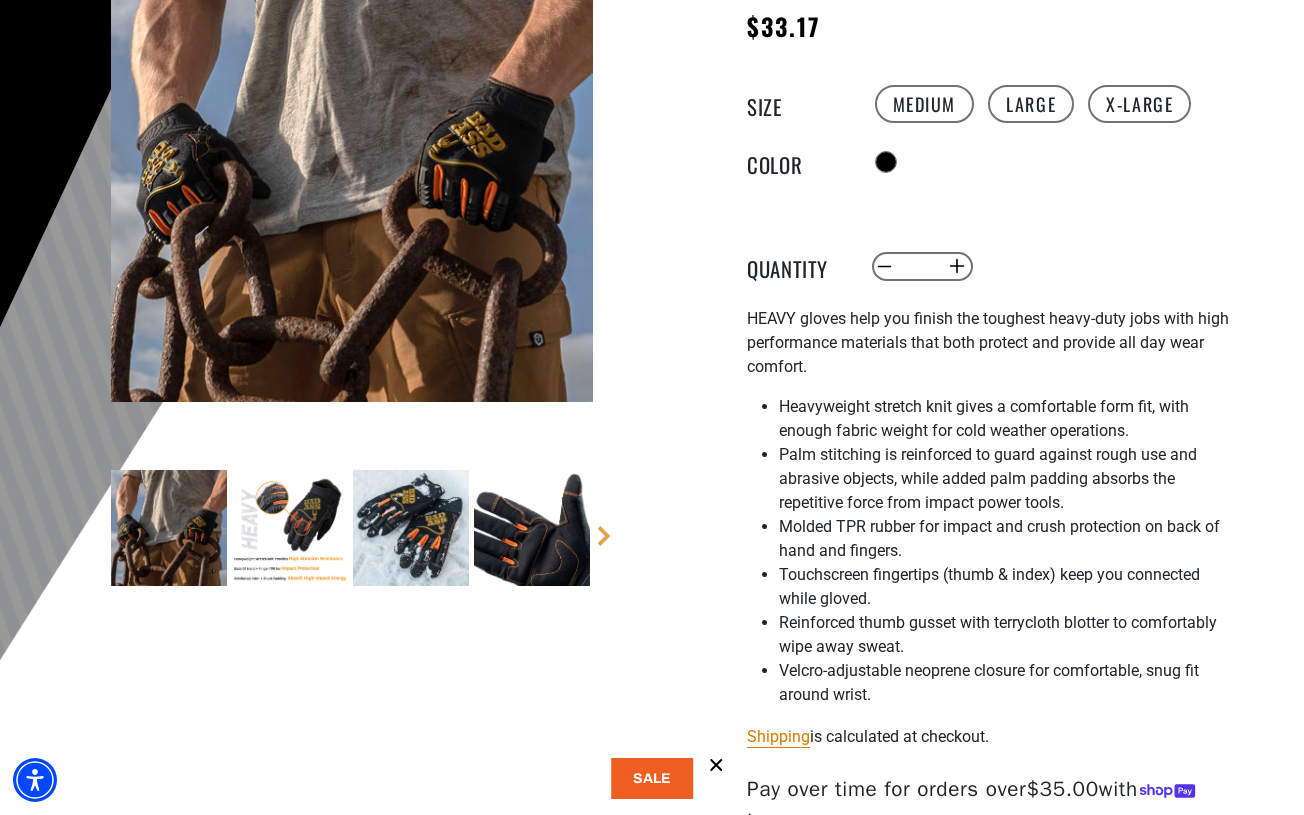 click at bounding box center [411, 528] 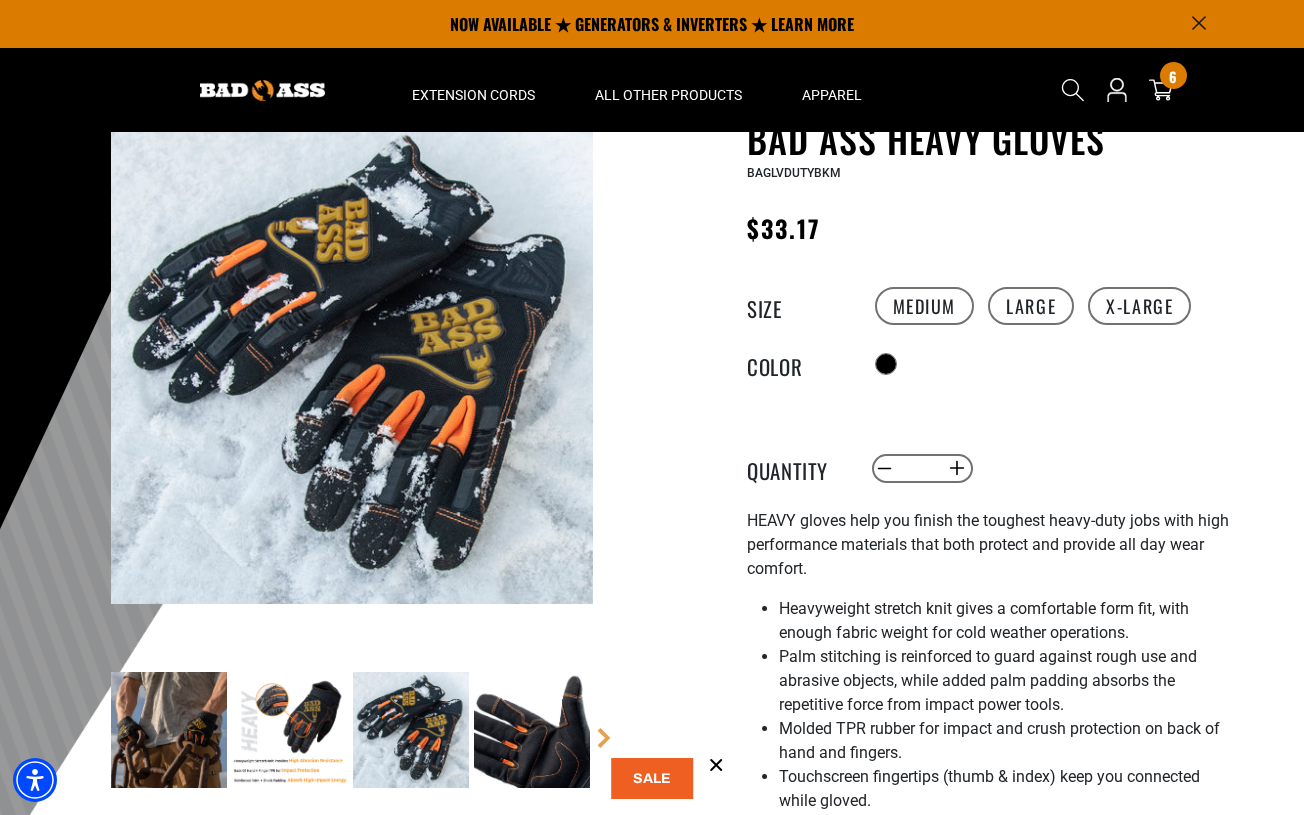 scroll, scrollTop: 0, scrollLeft: 0, axis: both 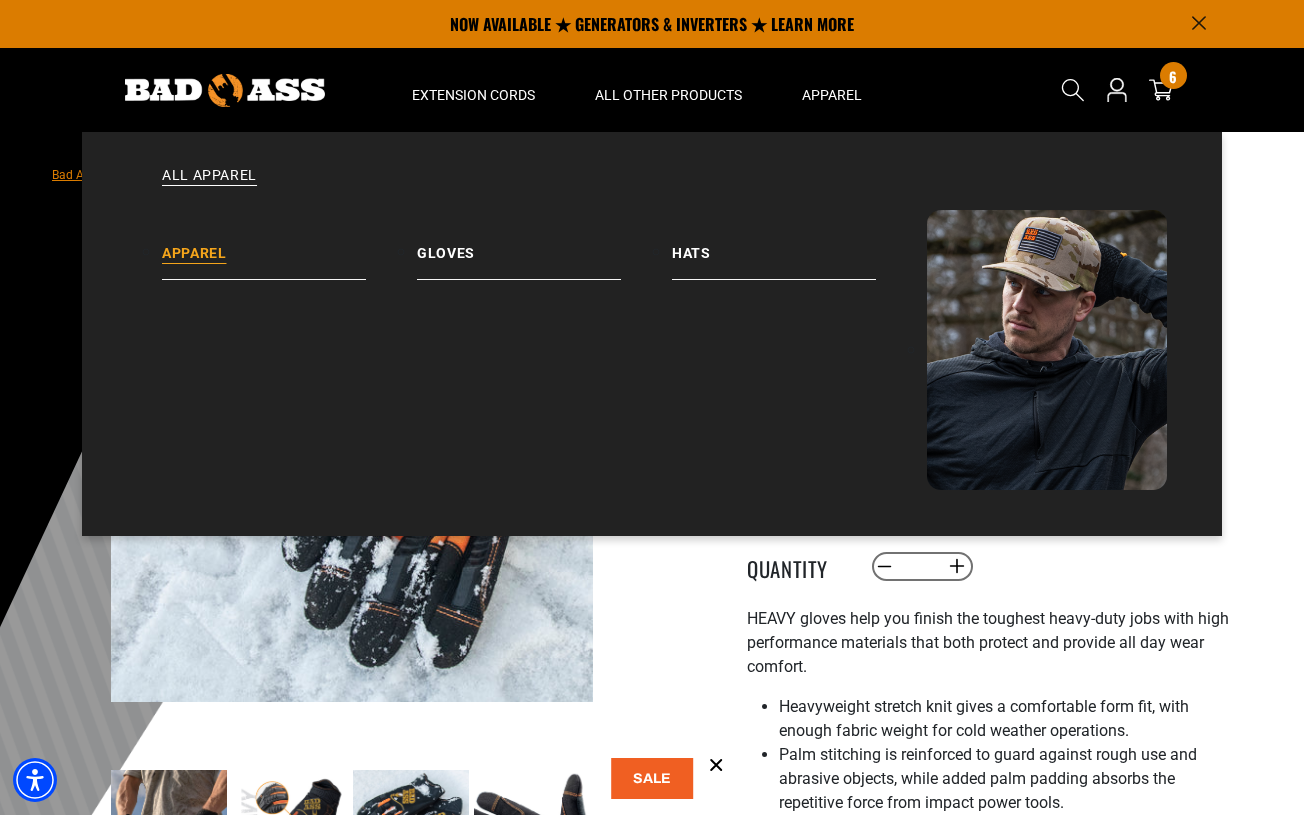 click on "Apparel" at bounding box center [289, 245] 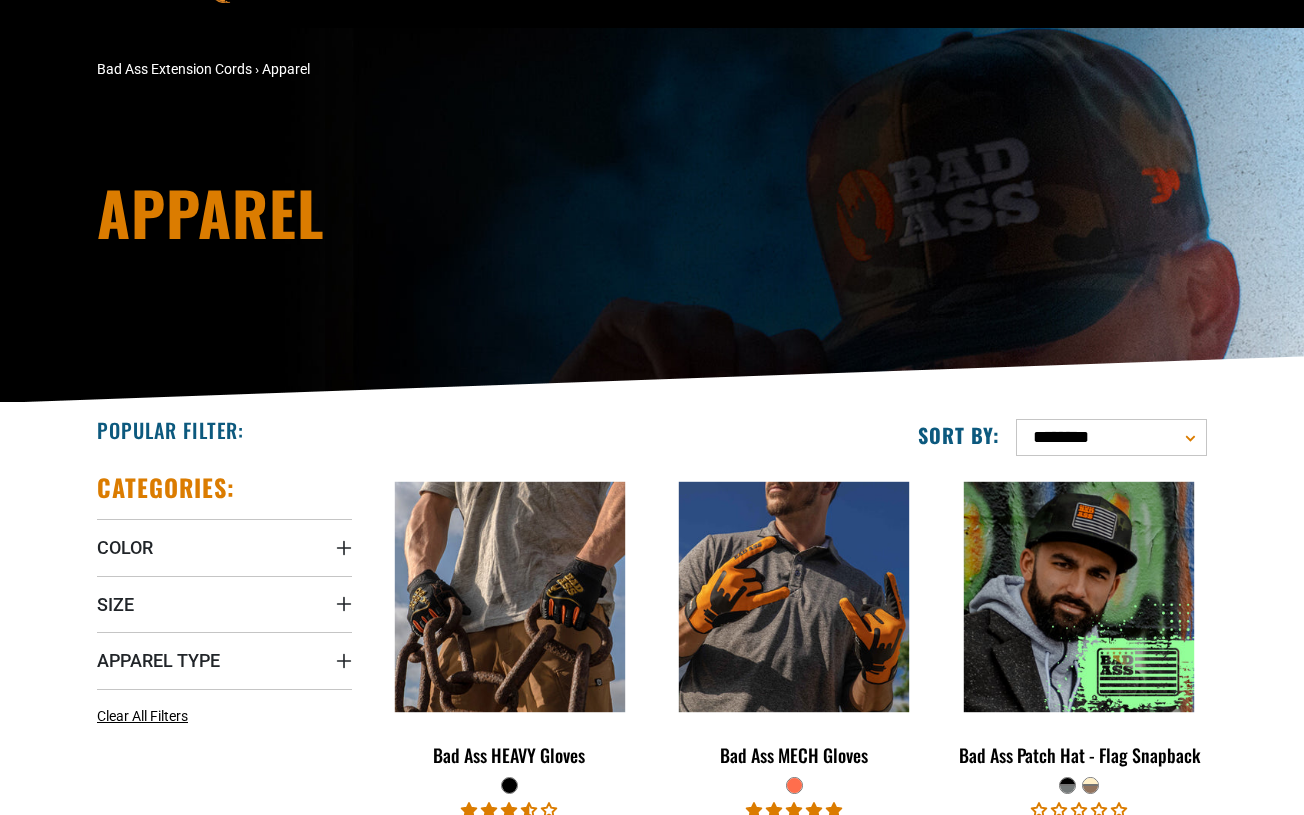 scroll, scrollTop: 200, scrollLeft: 0, axis: vertical 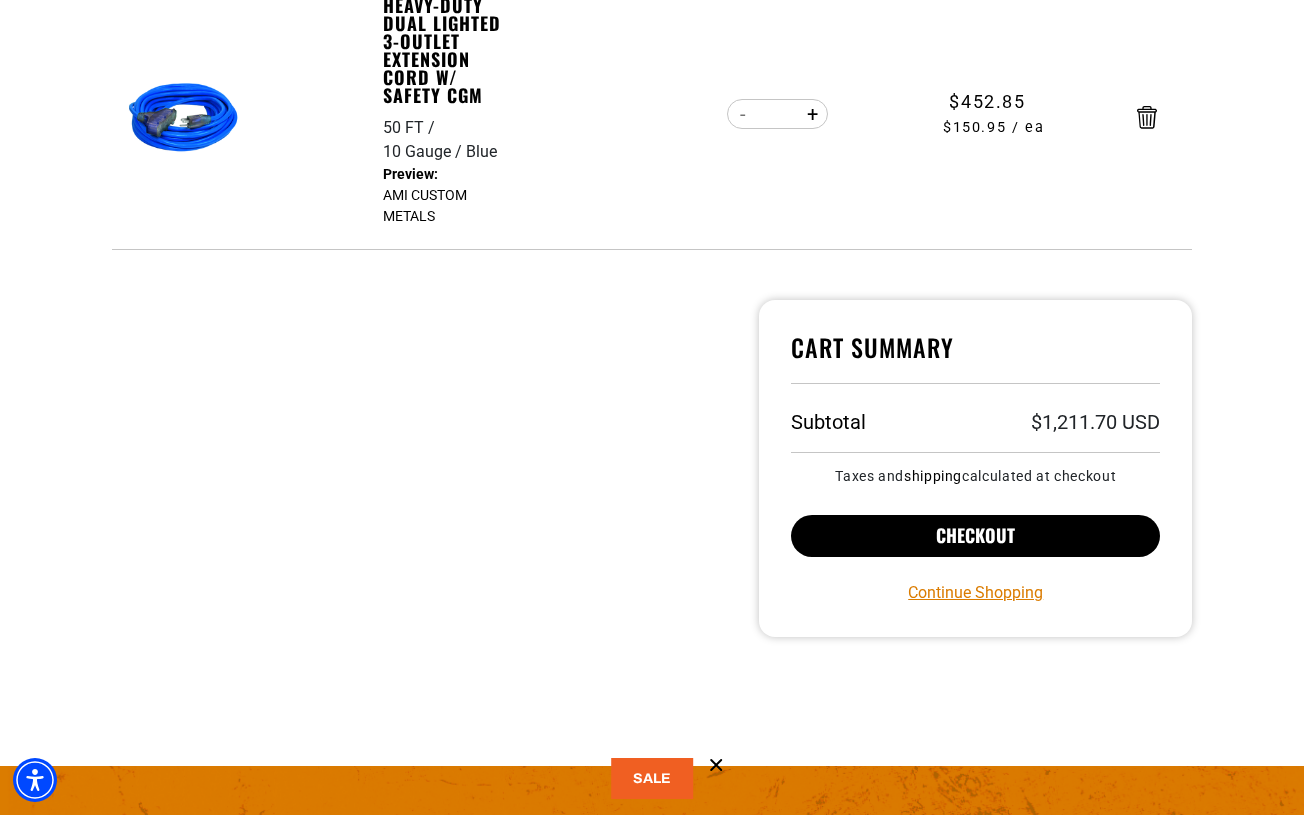 click on "Checkout" at bounding box center [975, 536] 